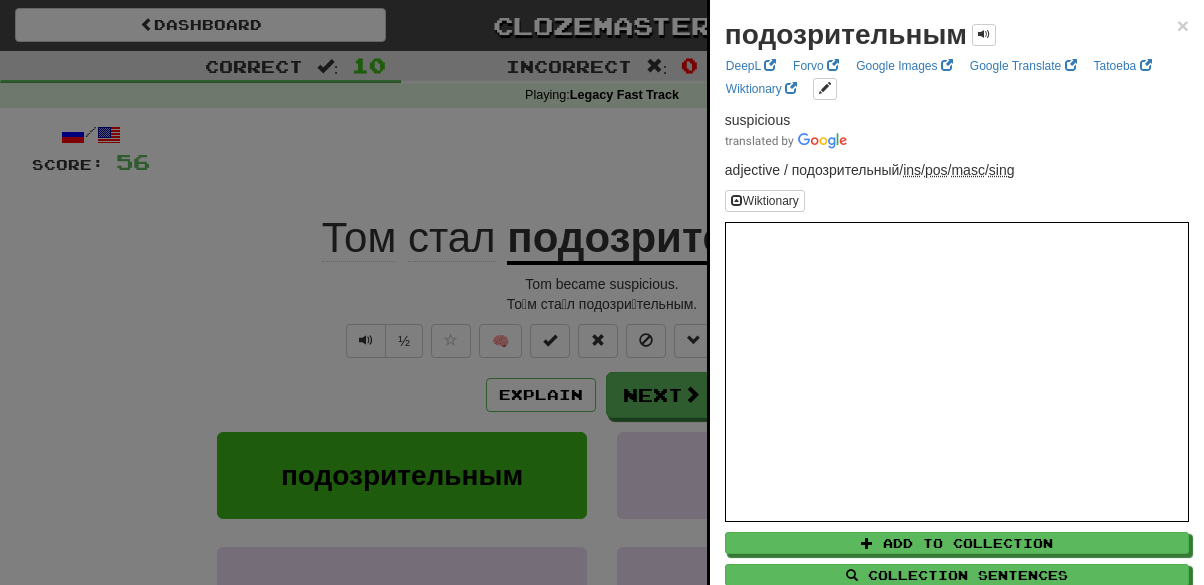 scroll, scrollTop: 0, scrollLeft: 0, axis: both 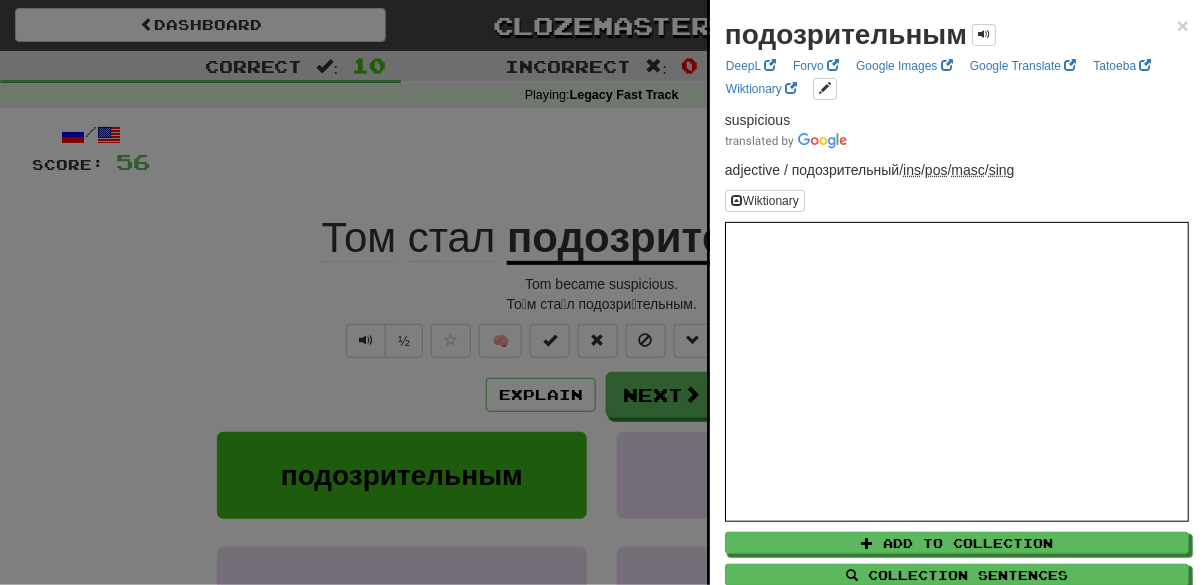 click at bounding box center [602, 292] 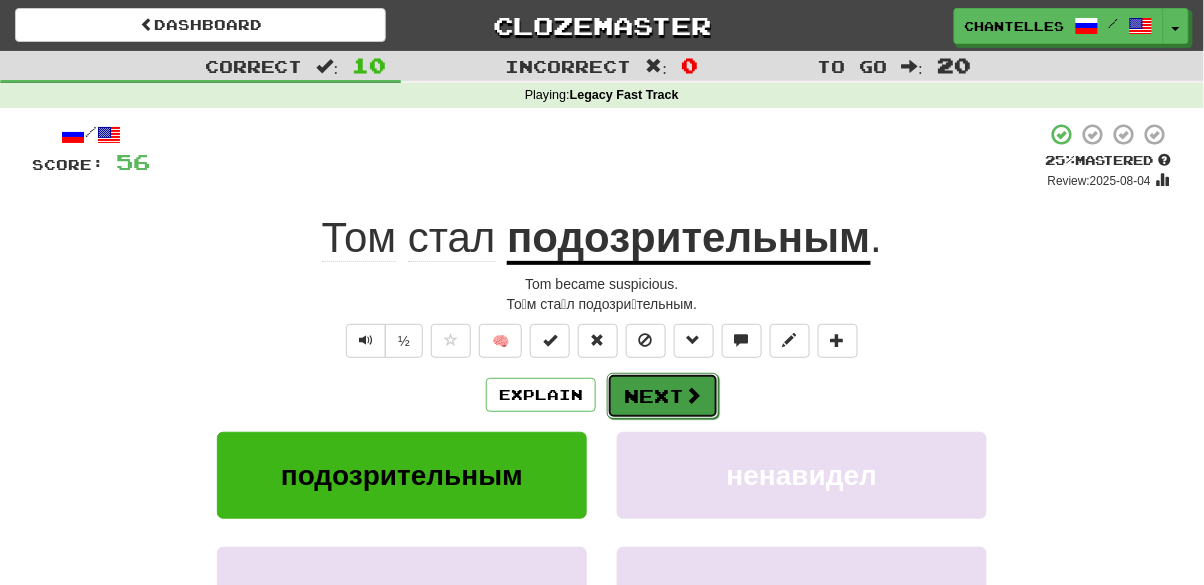 click on "Next" at bounding box center (663, 396) 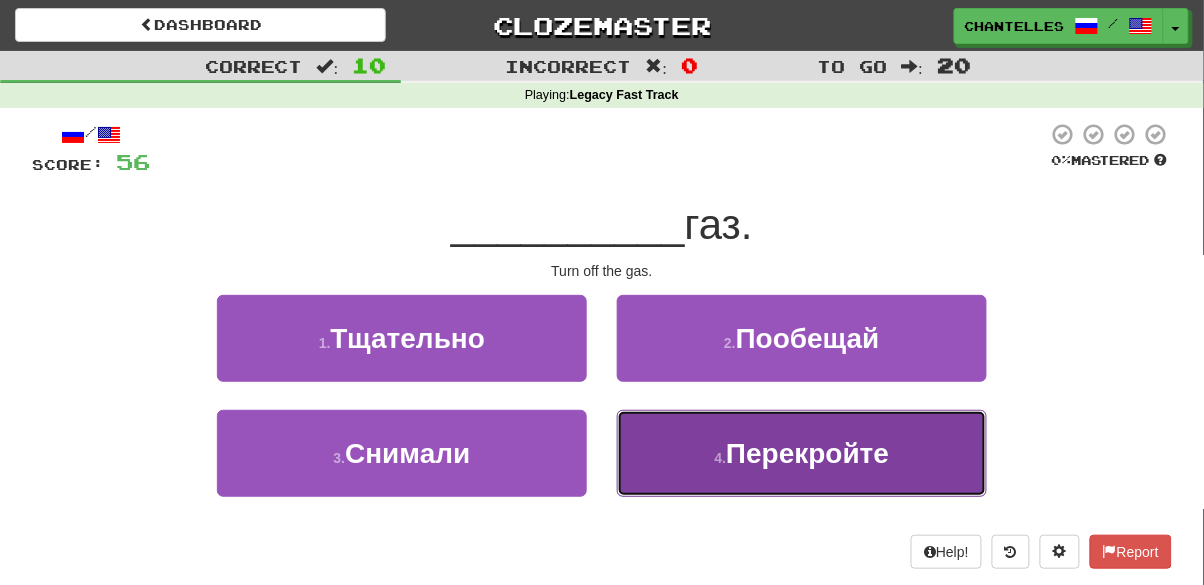click on "4 .  Перекройте" at bounding box center (802, 453) 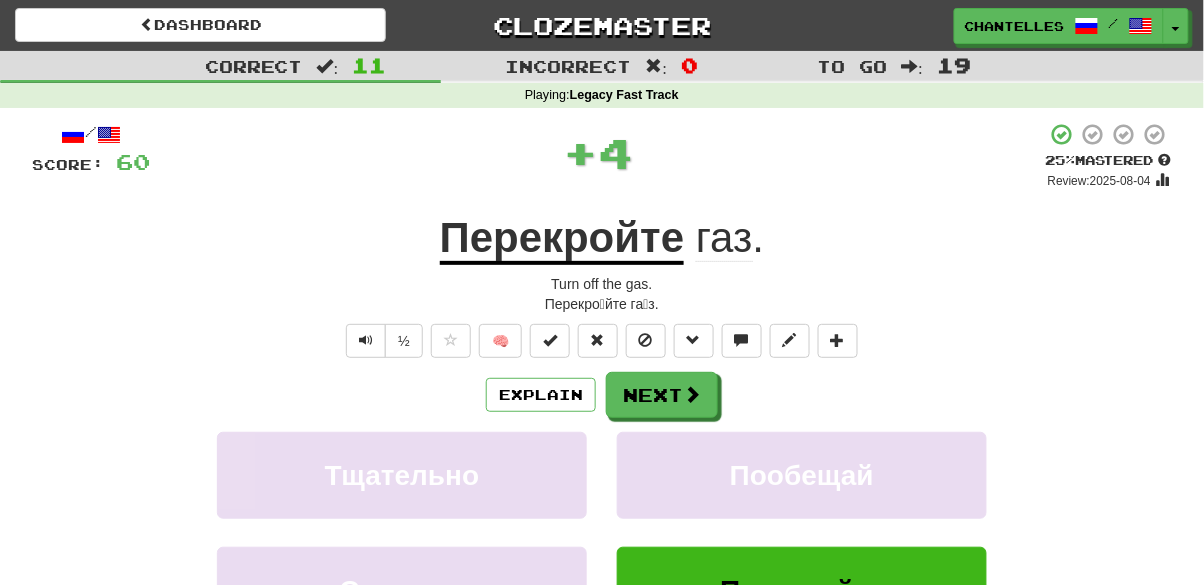 click on "Перекройте" at bounding box center [562, 239] 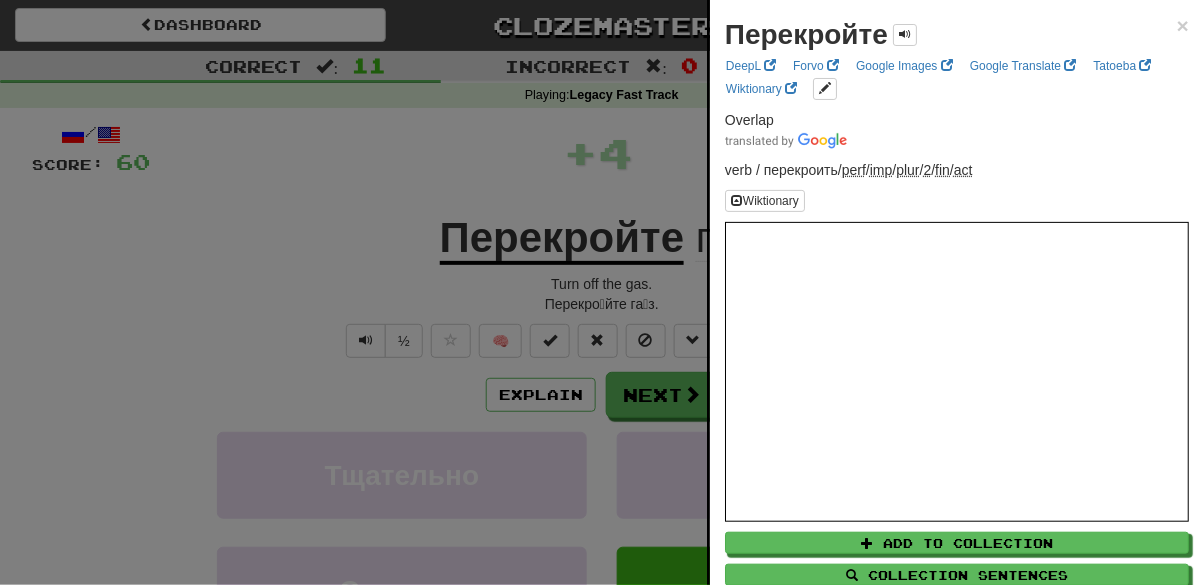click at bounding box center (602, 292) 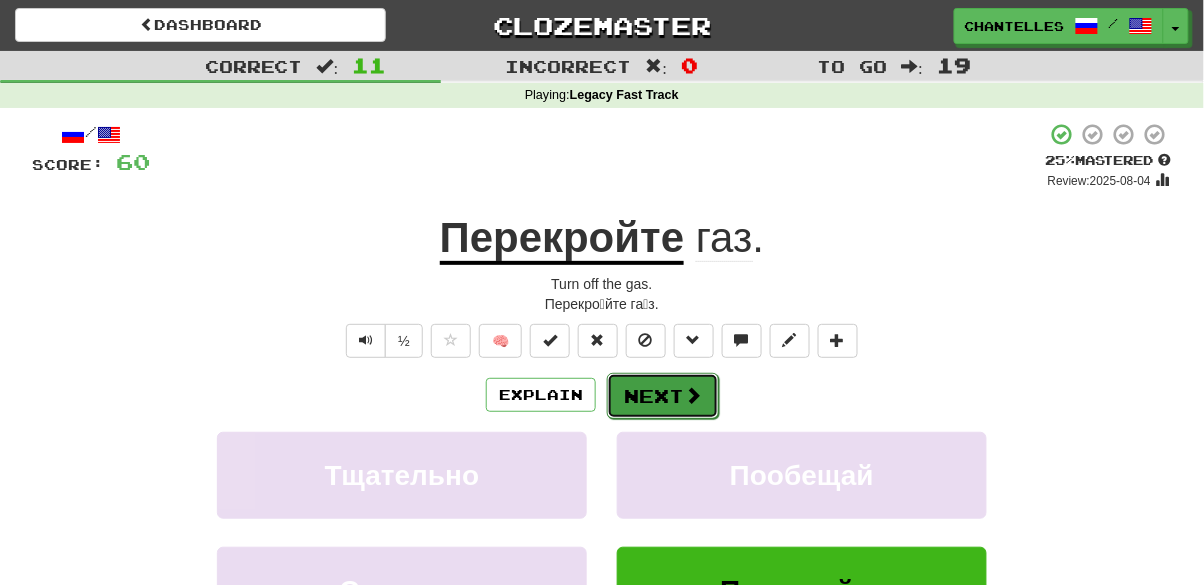 click on "Next" at bounding box center (663, 396) 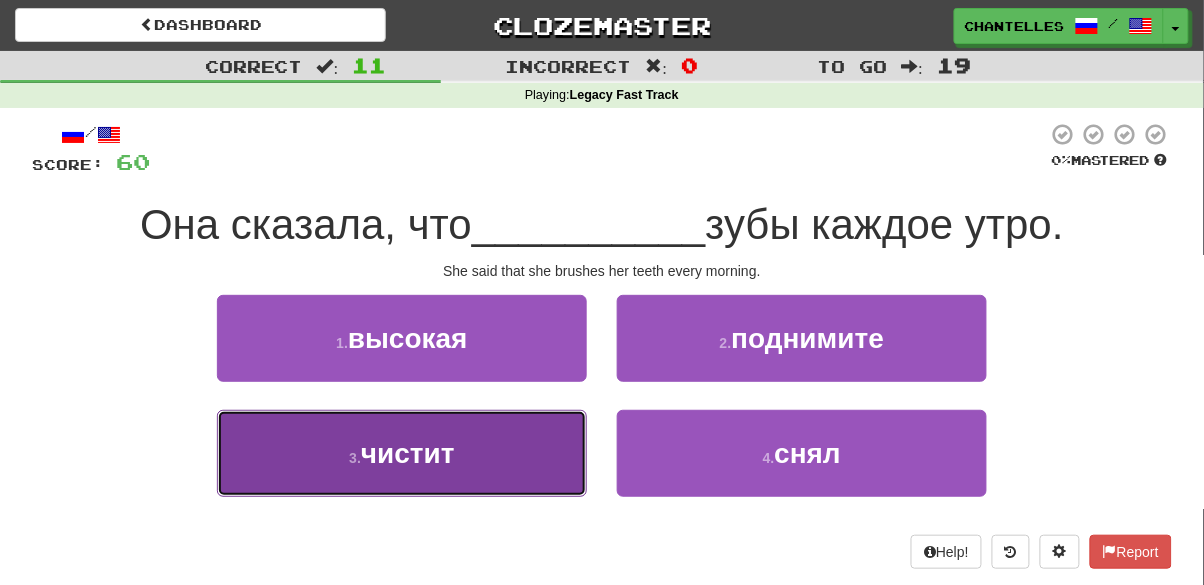 click on "3 .  чистит" at bounding box center [402, 453] 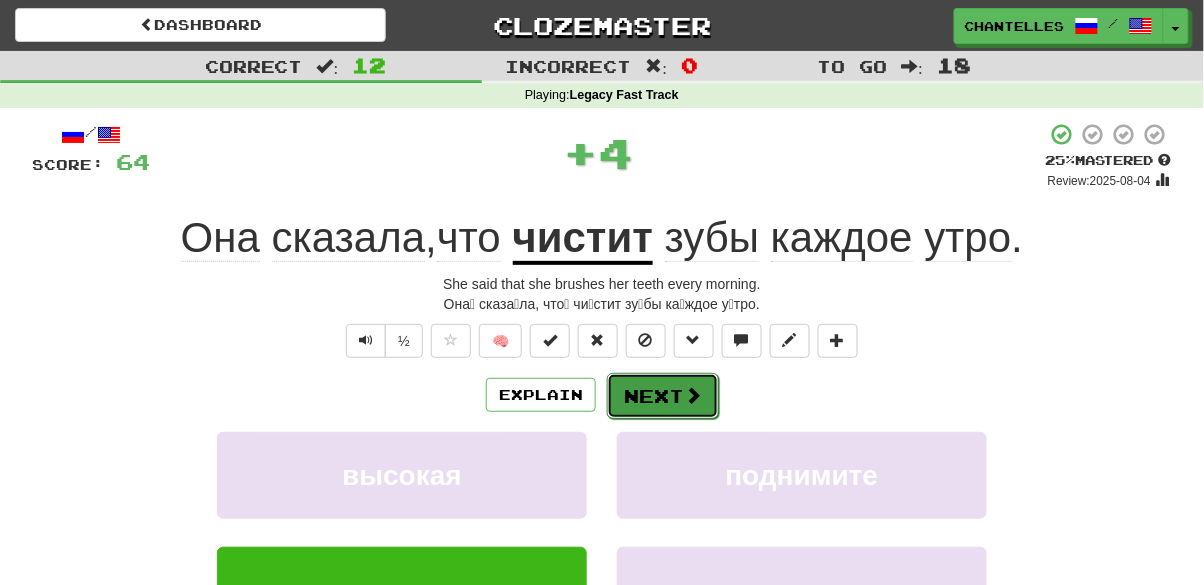 click on "Next" at bounding box center (663, 396) 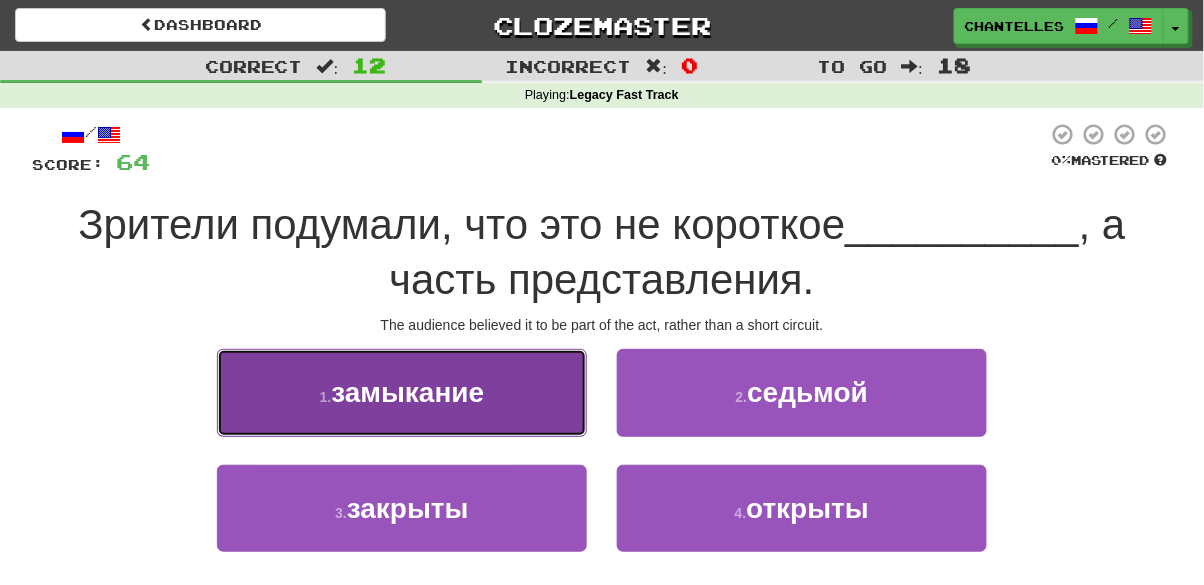 click on "1 .  замыкание" at bounding box center (402, 392) 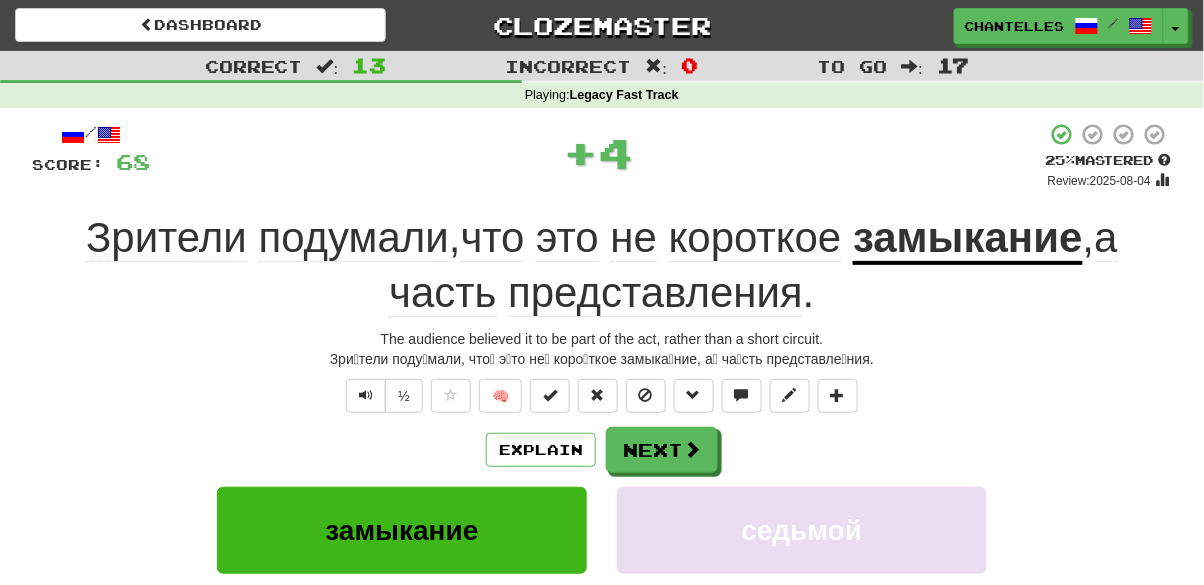 click on "замыкание" at bounding box center (968, 239) 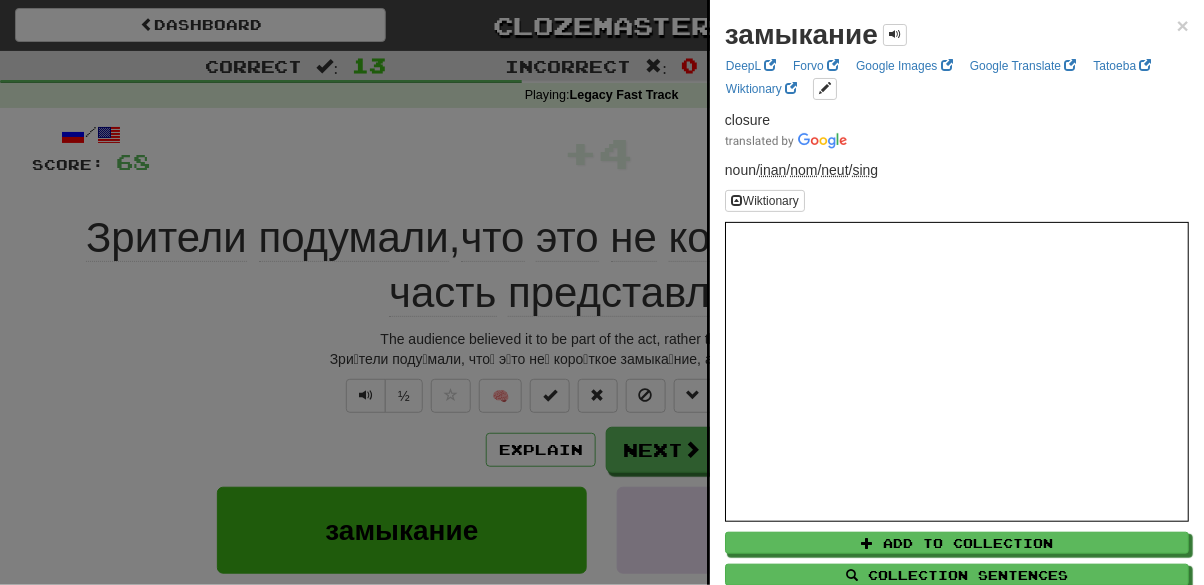 click at bounding box center [602, 292] 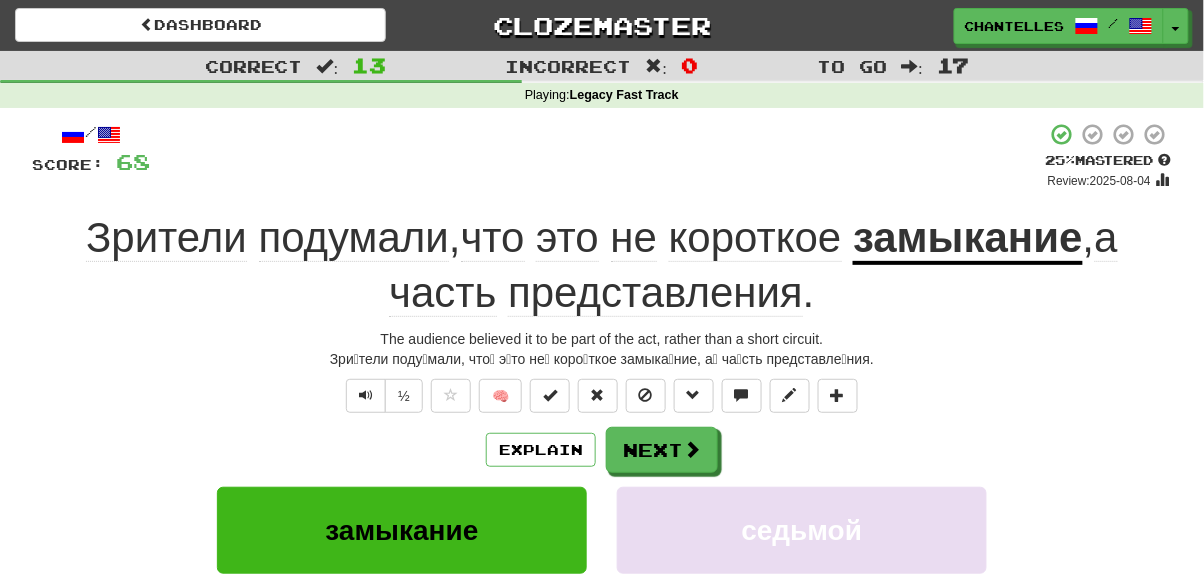 click on "представления" at bounding box center [655, 293] 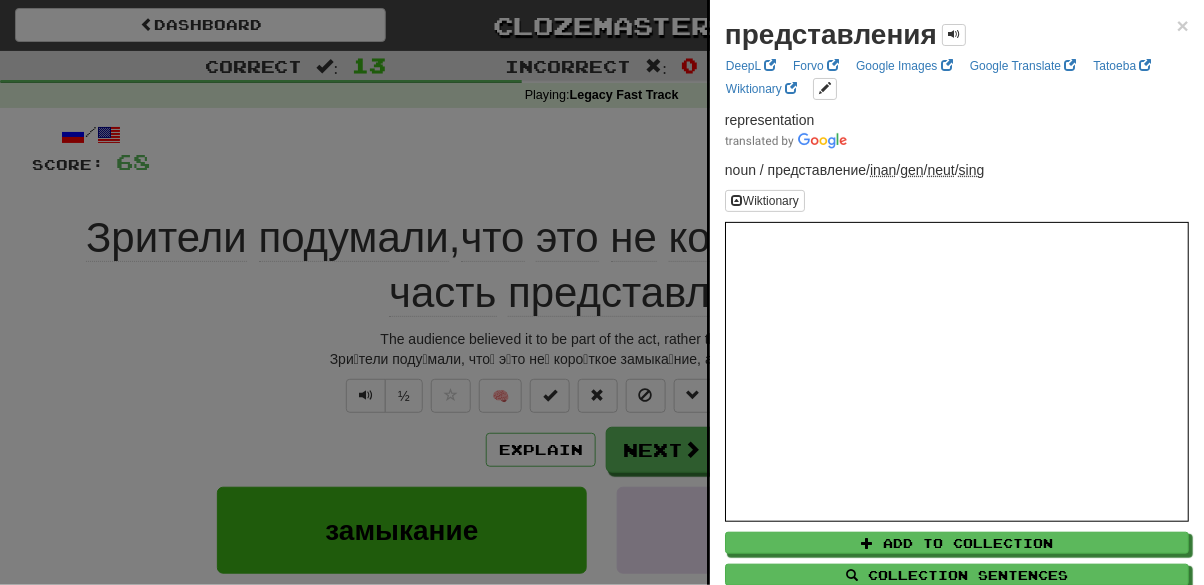 click at bounding box center (602, 292) 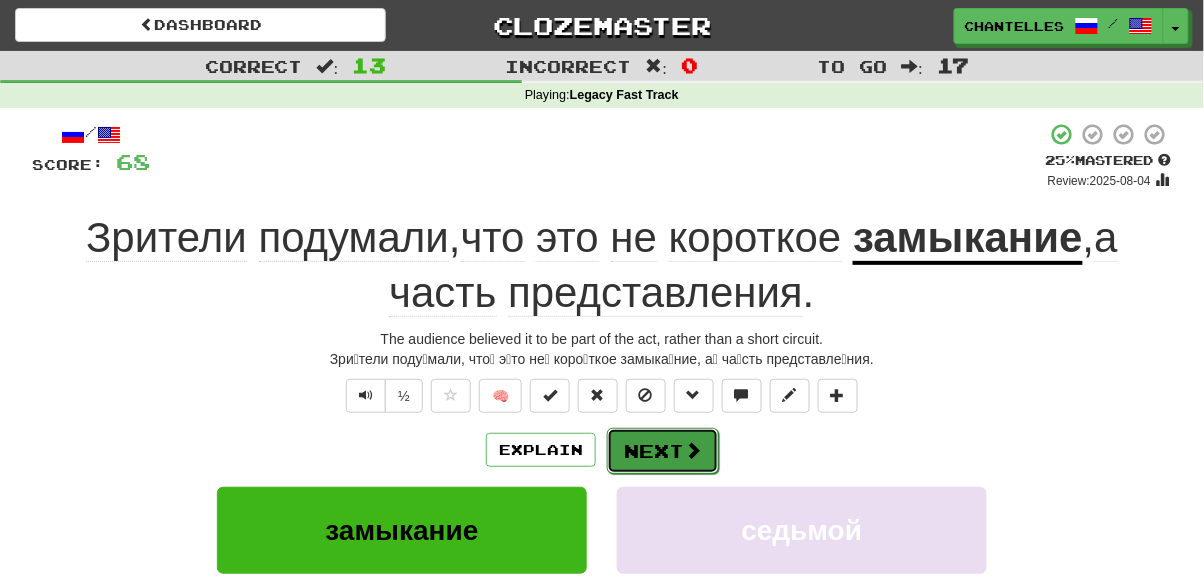 click on "Next" at bounding box center (663, 451) 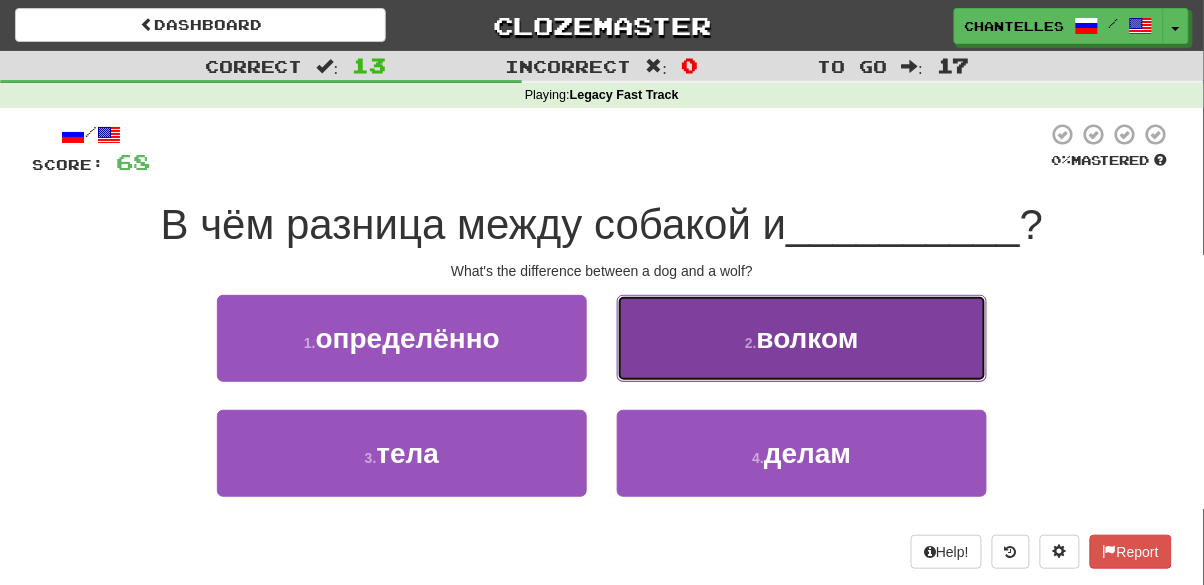 click on "2 .  волком" at bounding box center [802, 338] 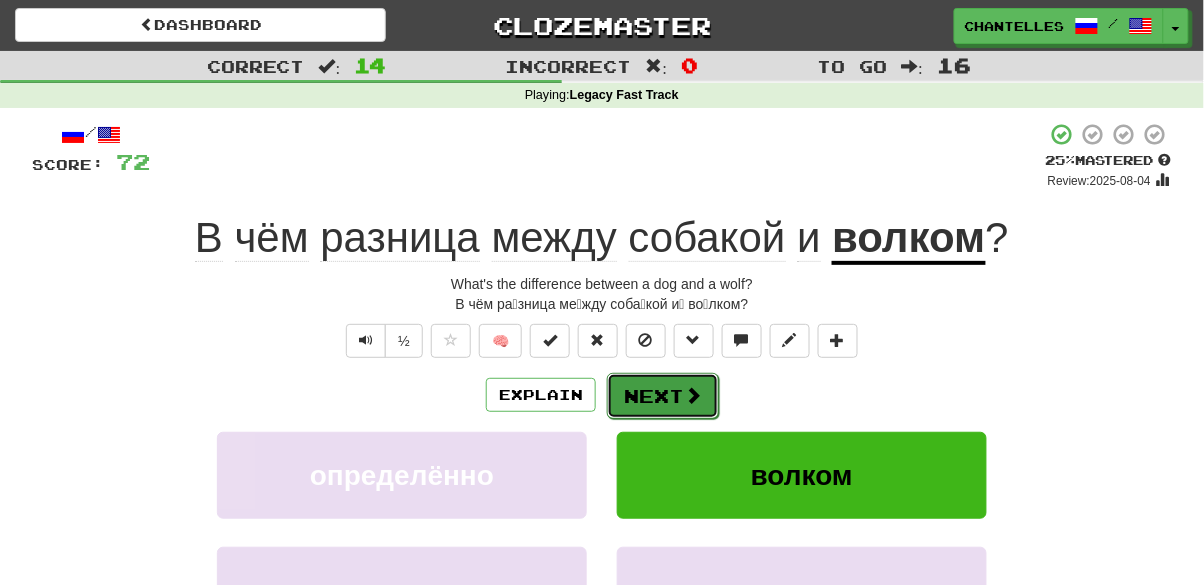 click on "Next" at bounding box center (663, 396) 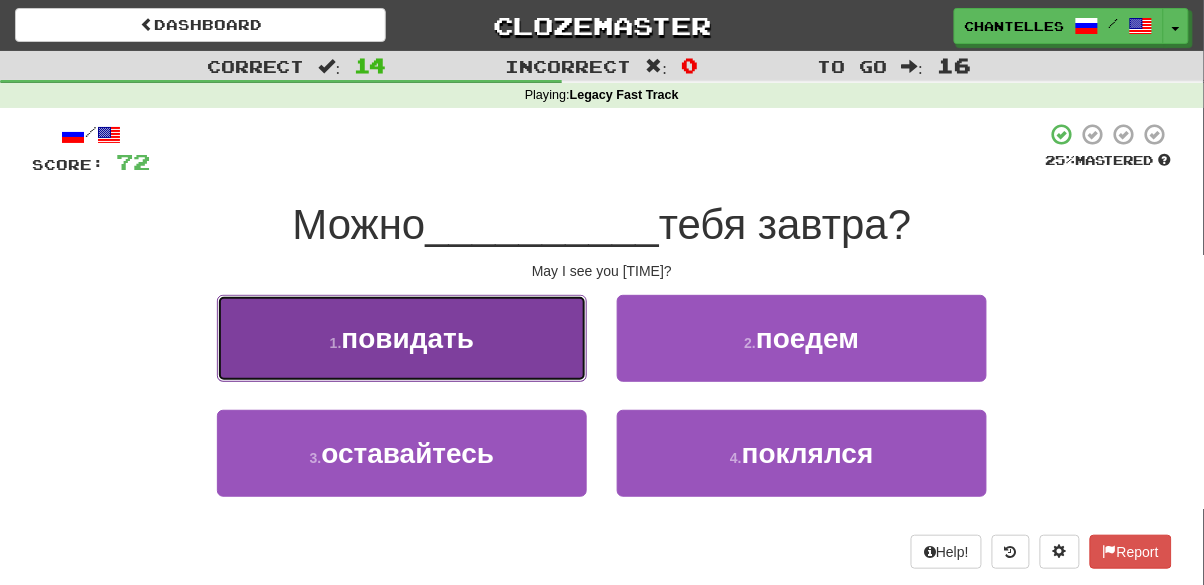 click on "1 .  повидать" at bounding box center [402, 338] 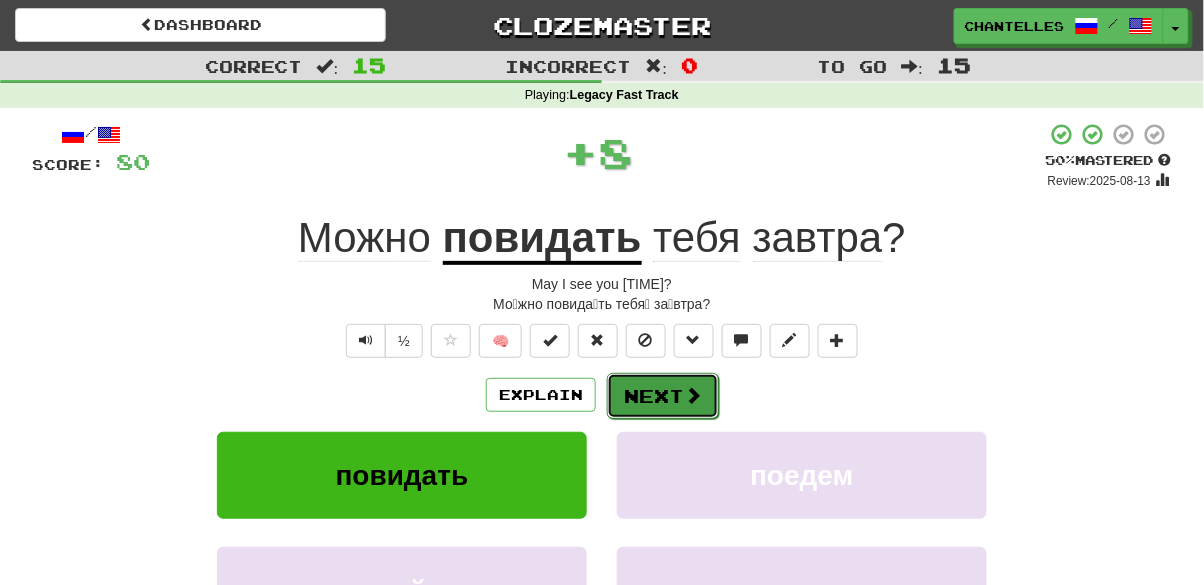 click on "Next" at bounding box center [663, 396] 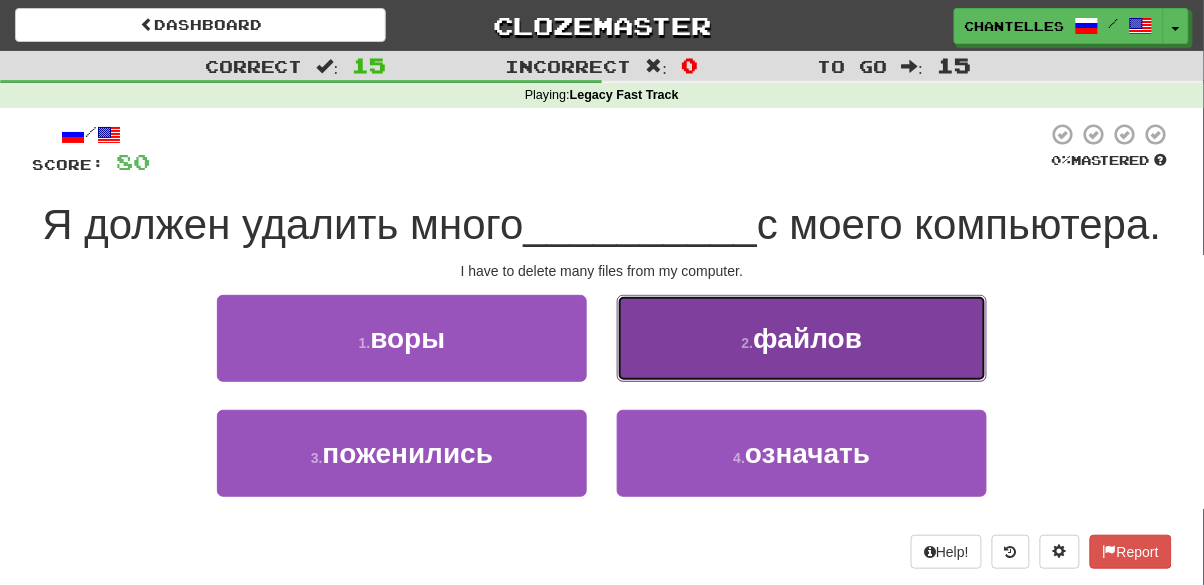 click on "2 .  файлов" at bounding box center (802, 338) 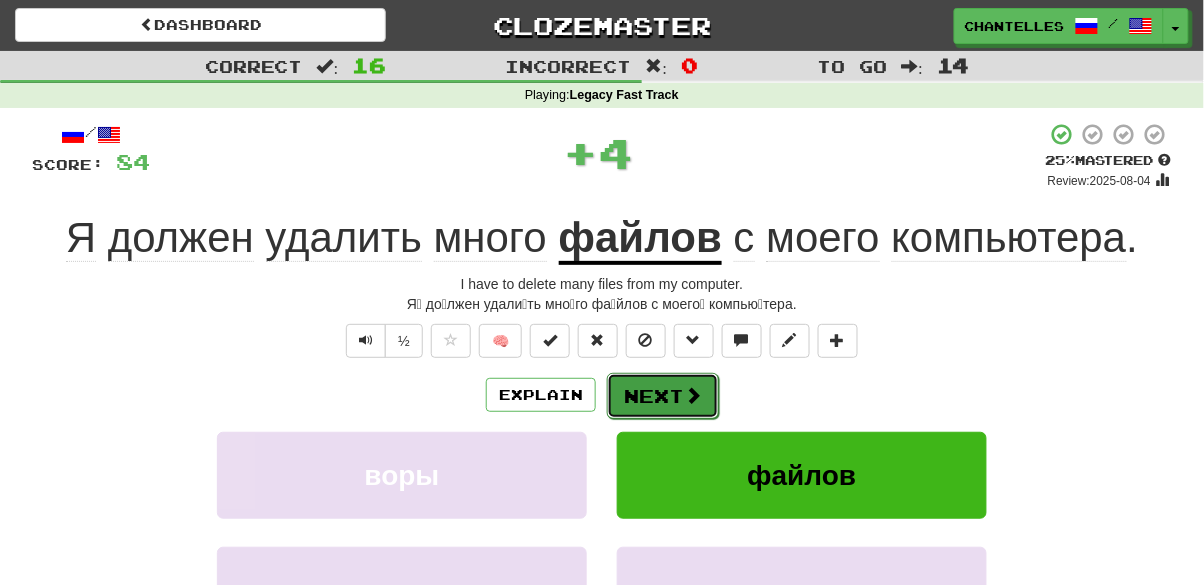 click on "Next" at bounding box center (663, 396) 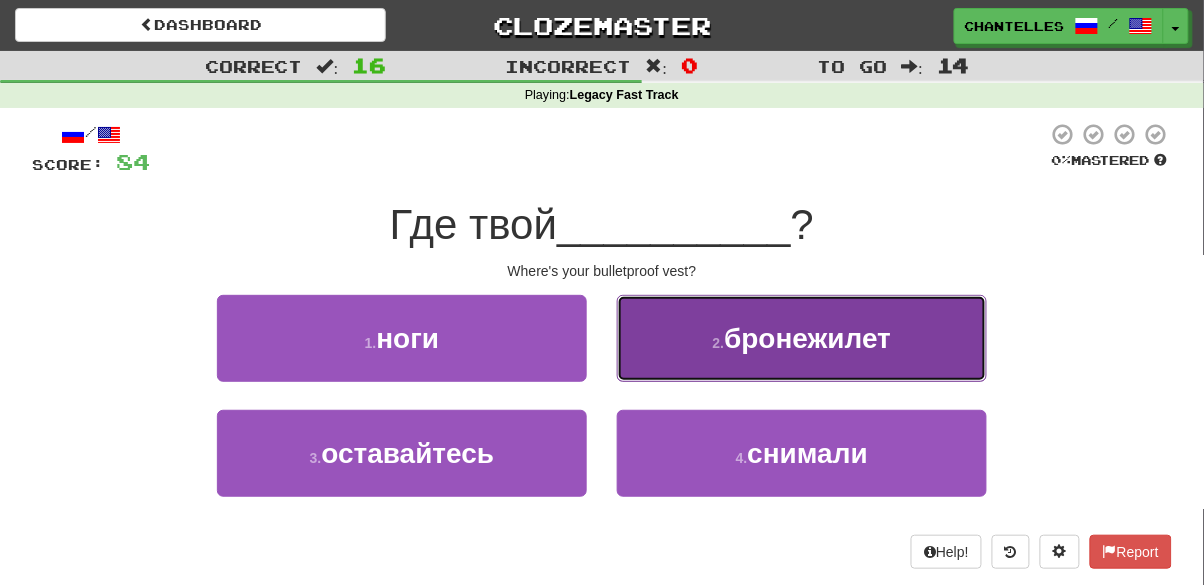 click on "2 .  бронежилет" at bounding box center (802, 338) 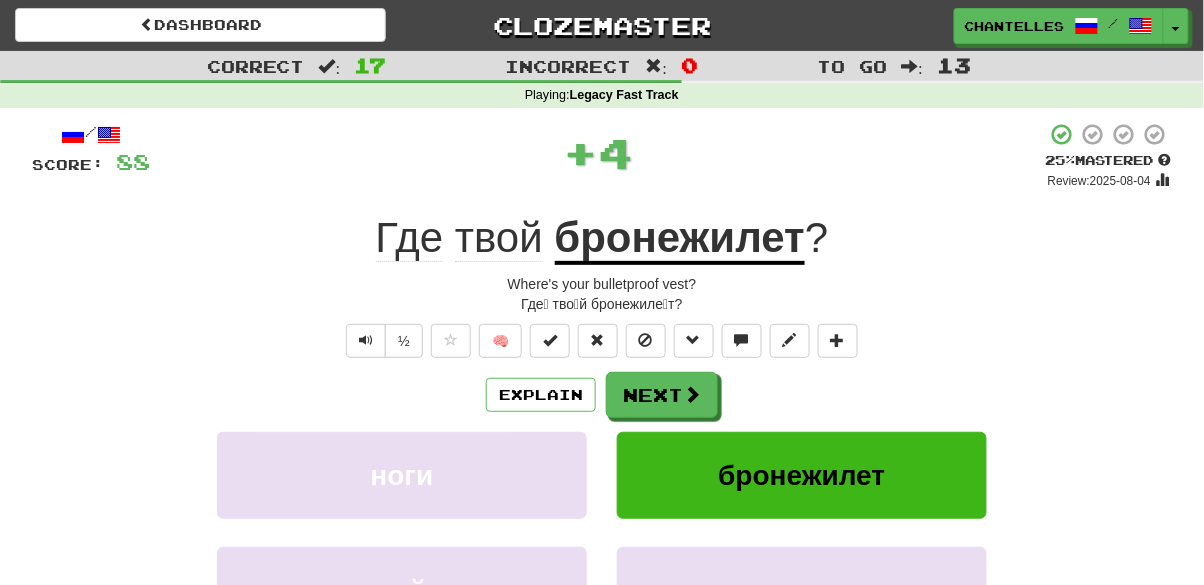click on "бронежилет" at bounding box center (680, 239) 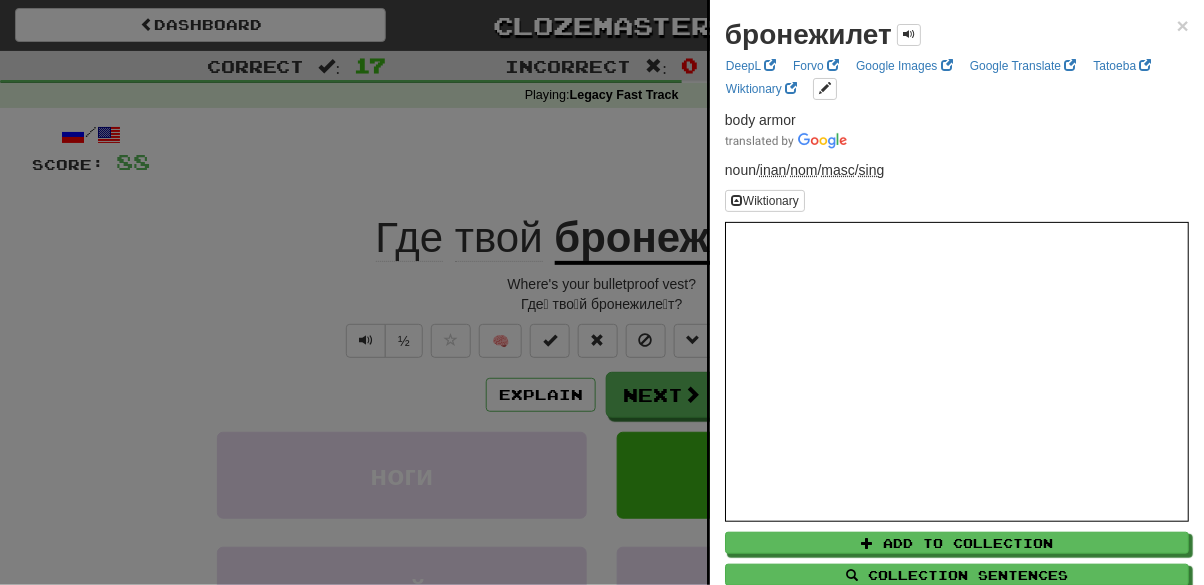 click at bounding box center (602, 292) 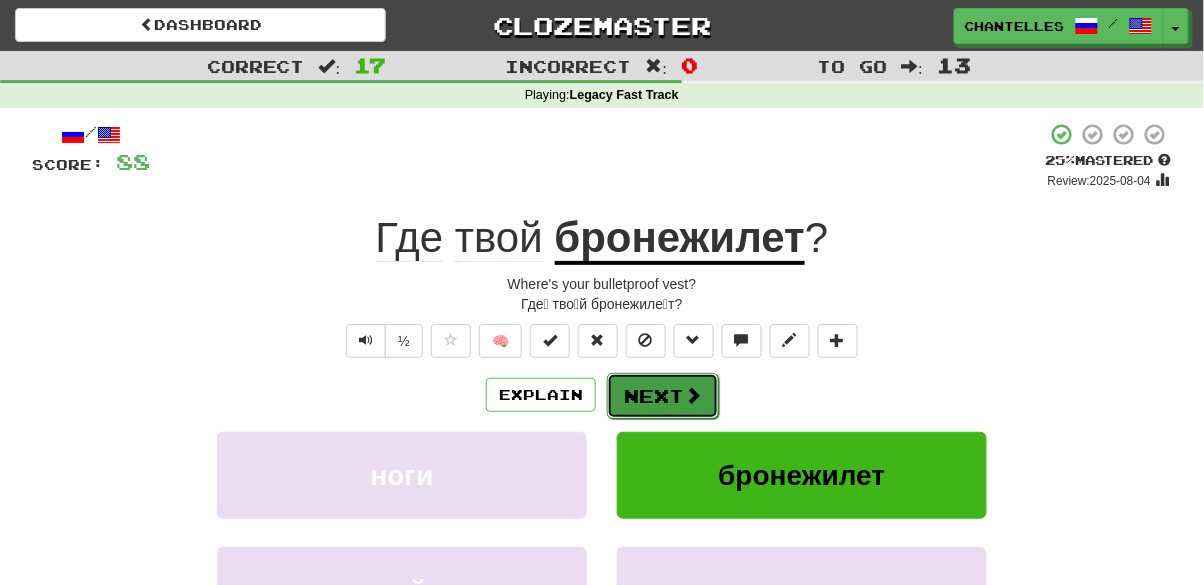 click on "Next" at bounding box center [663, 396] 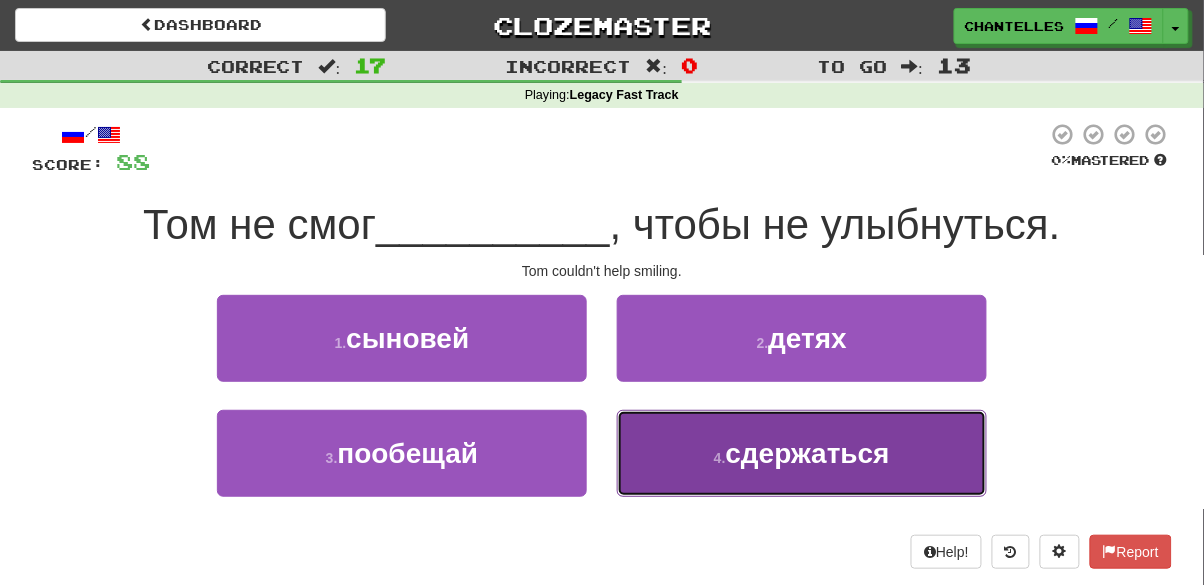 click on "4 .  сдержаться" at bounding box center [802, 453] 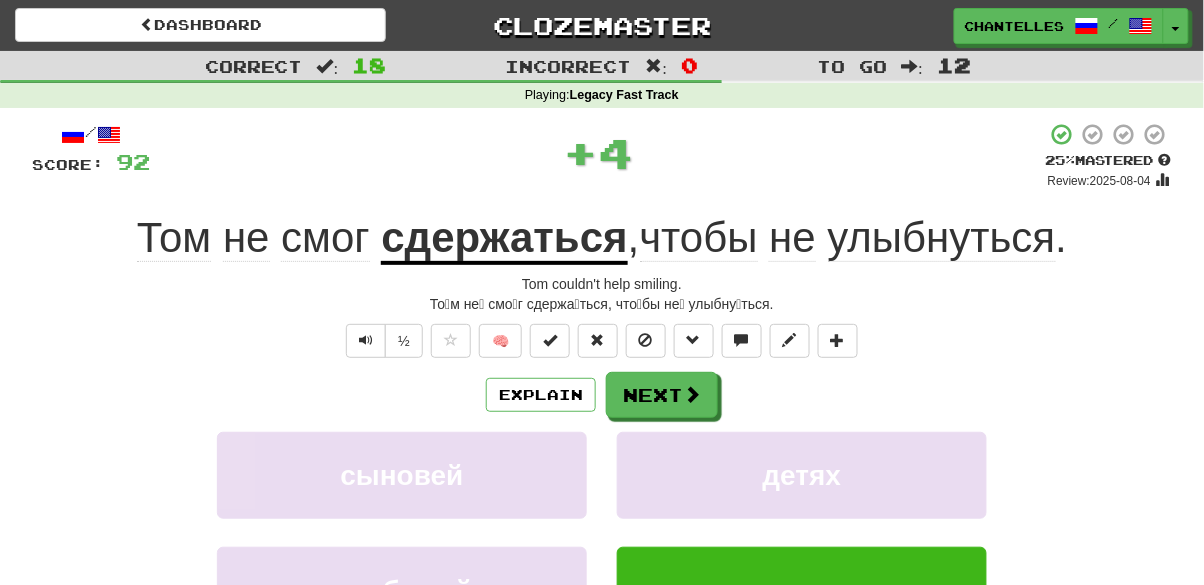 click on "сдержаться" at bounding box center (504, 239) 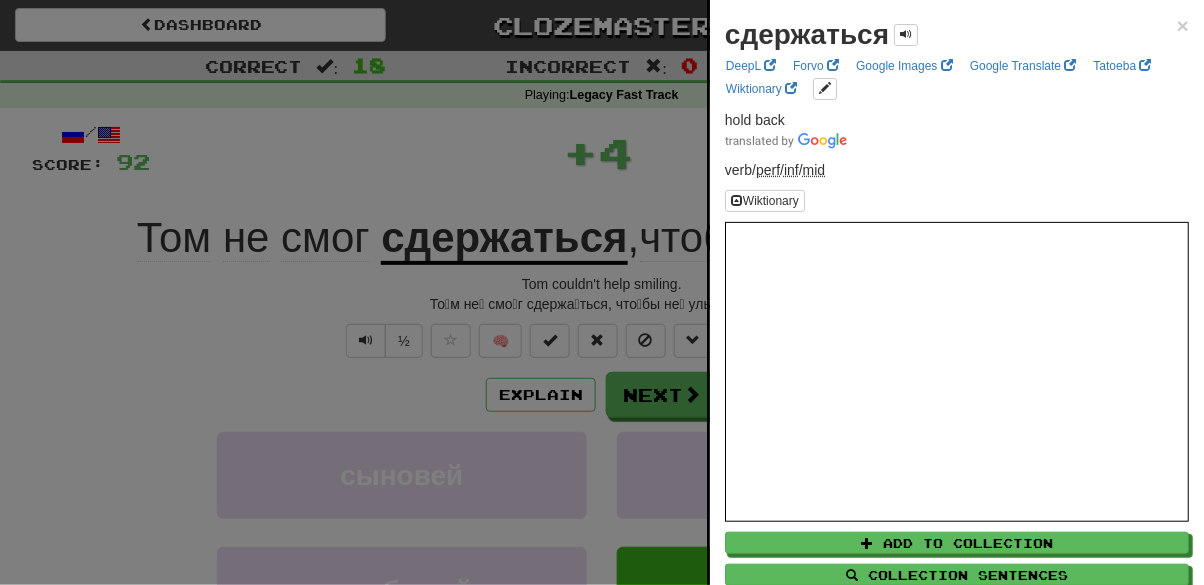 click at bounding box center [602, 292] 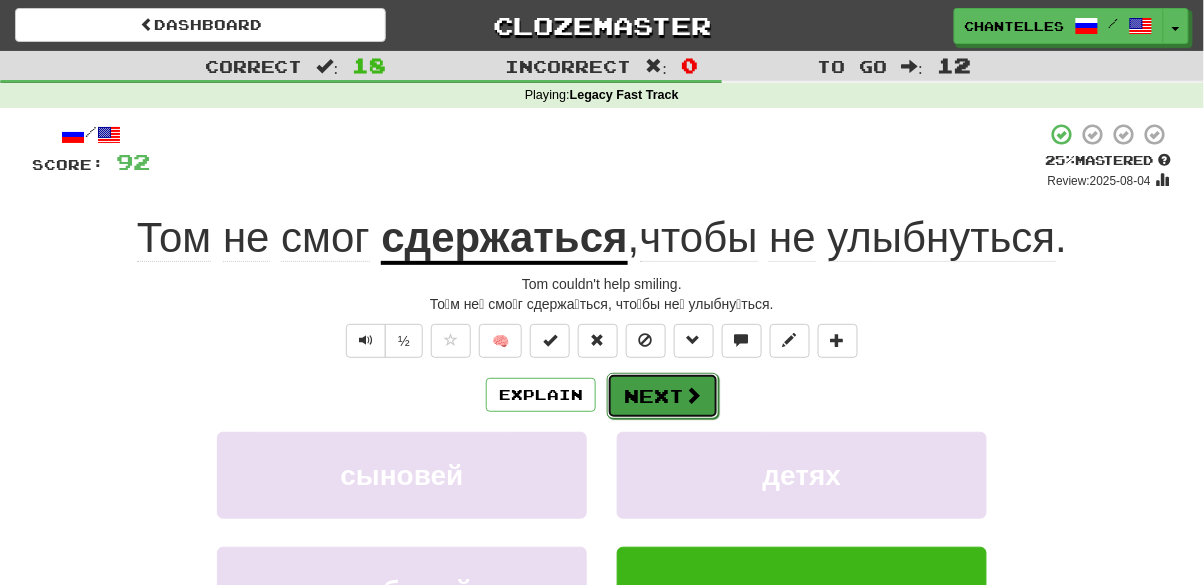click on "Next" at bounding box center [663, 396] 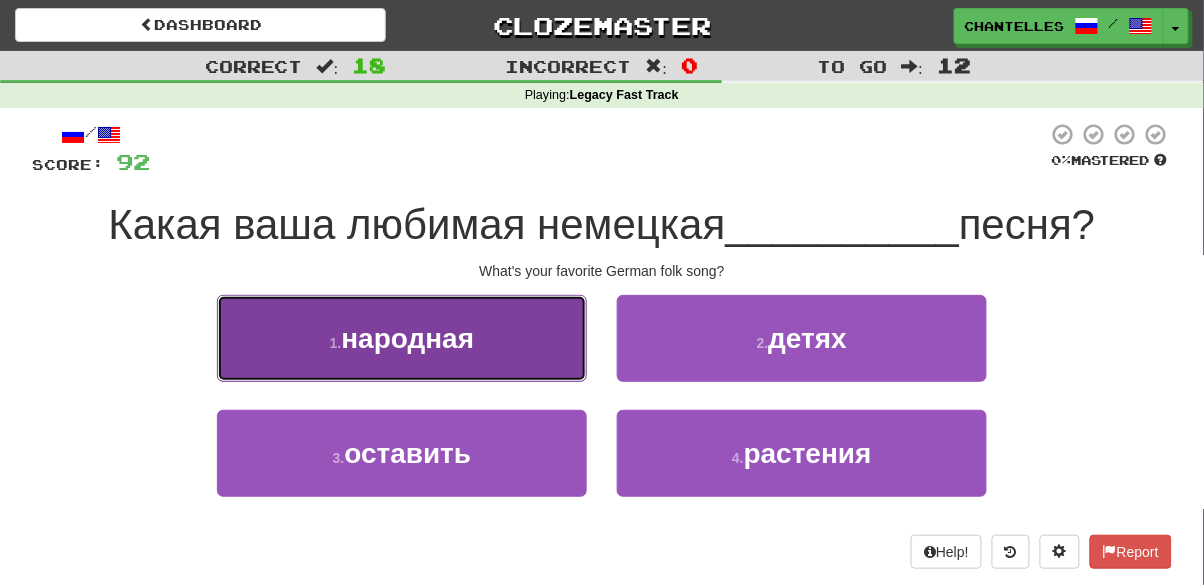 click on "1 .  народная" at bounding box center [402, 338] 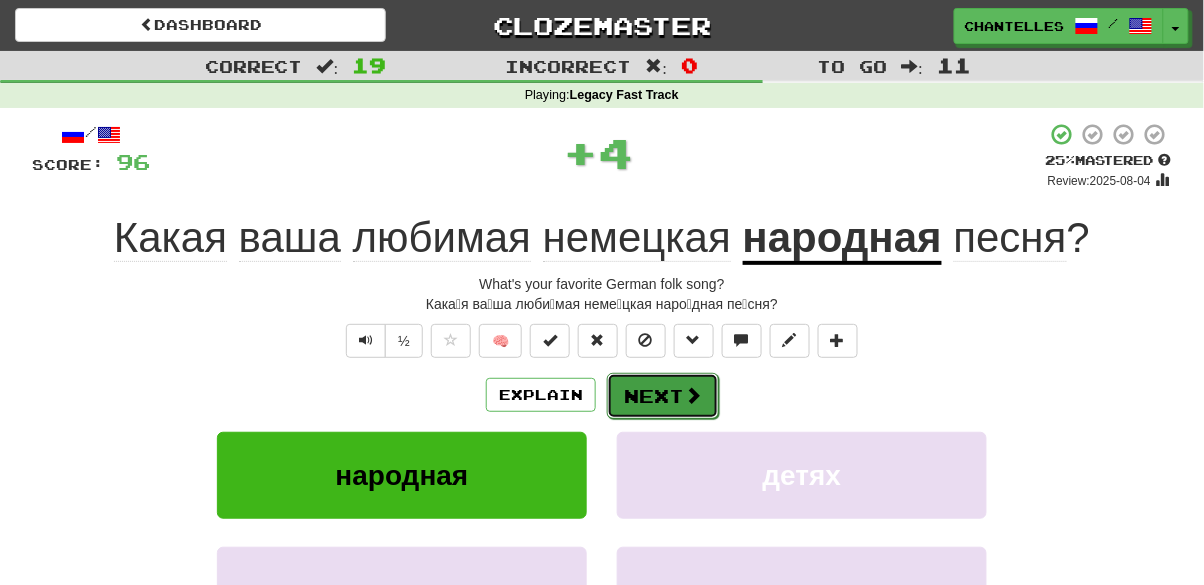 click on "Next" at bounding box center [663, 396] 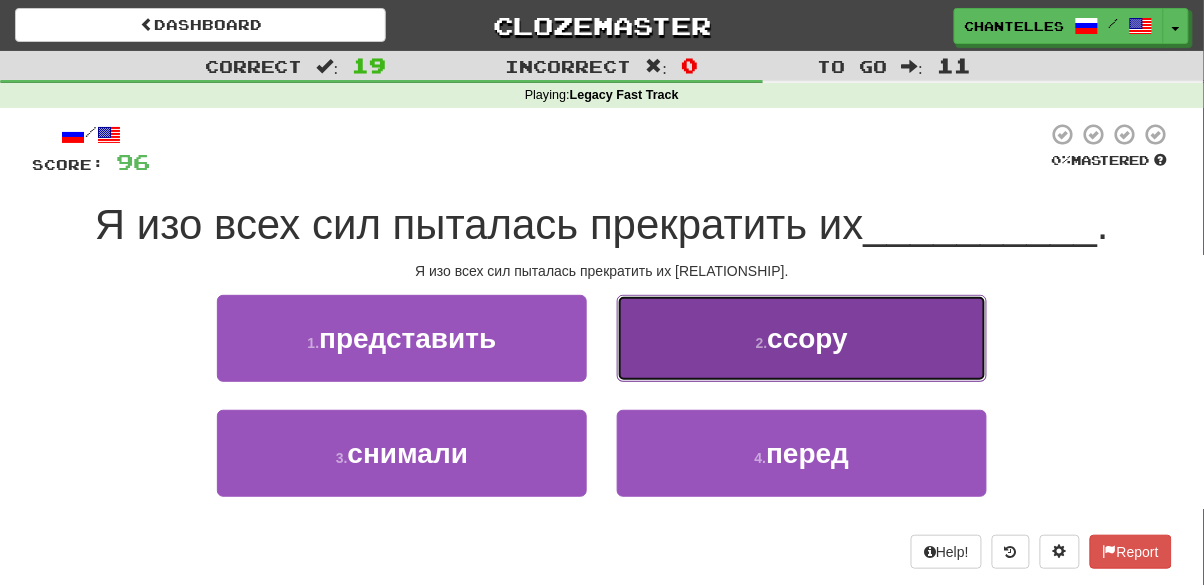 click on "2 .  ссору" at bounding box center (802, 338) 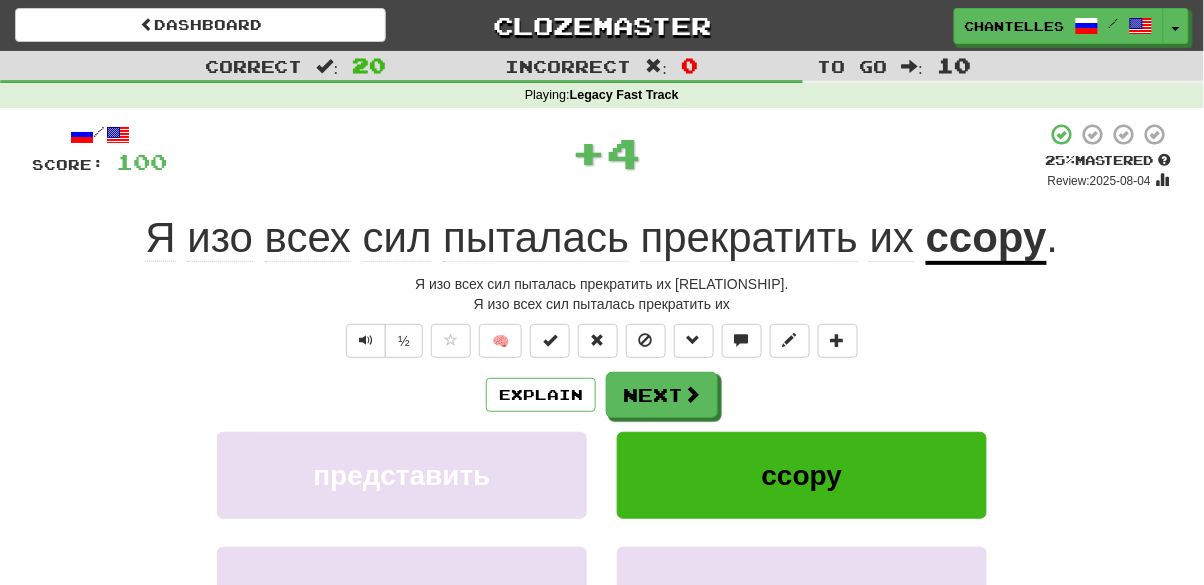 click on "ссору" at bounding box center (986, 239) 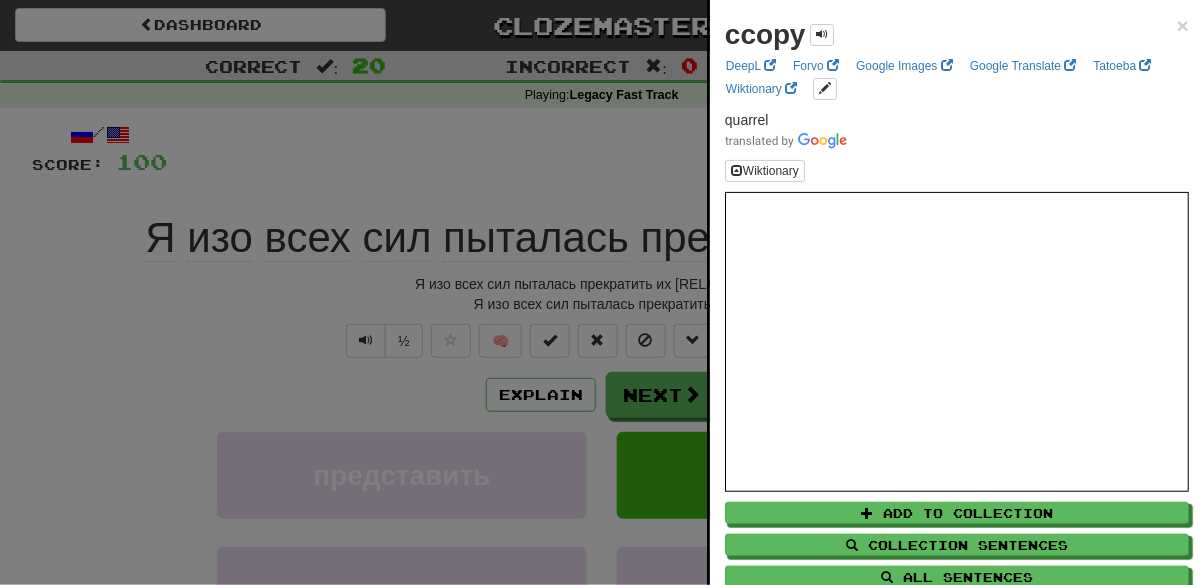 click at bounding box center [602, 292] 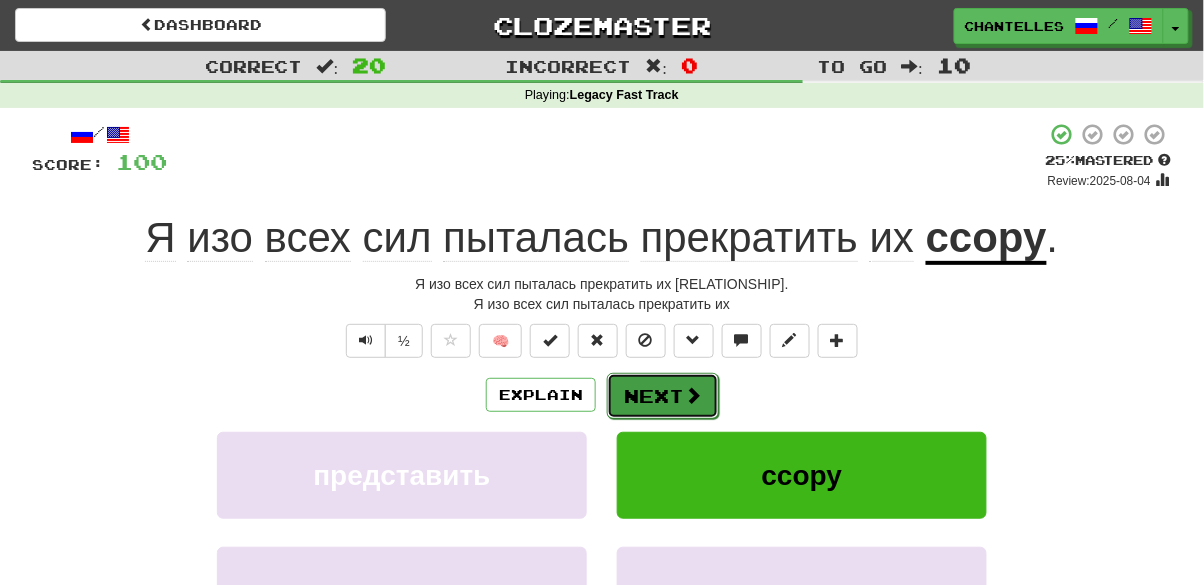 click on "Next" at bounding box center [663, 396] 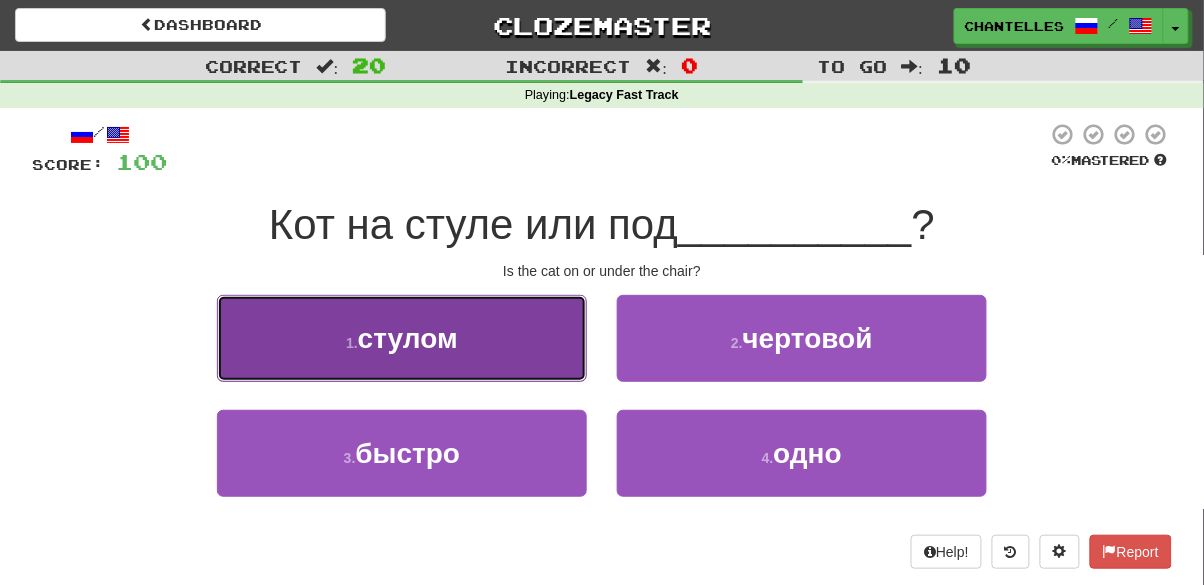 click on "1 .  стулом" at bounding box center [402, 338] 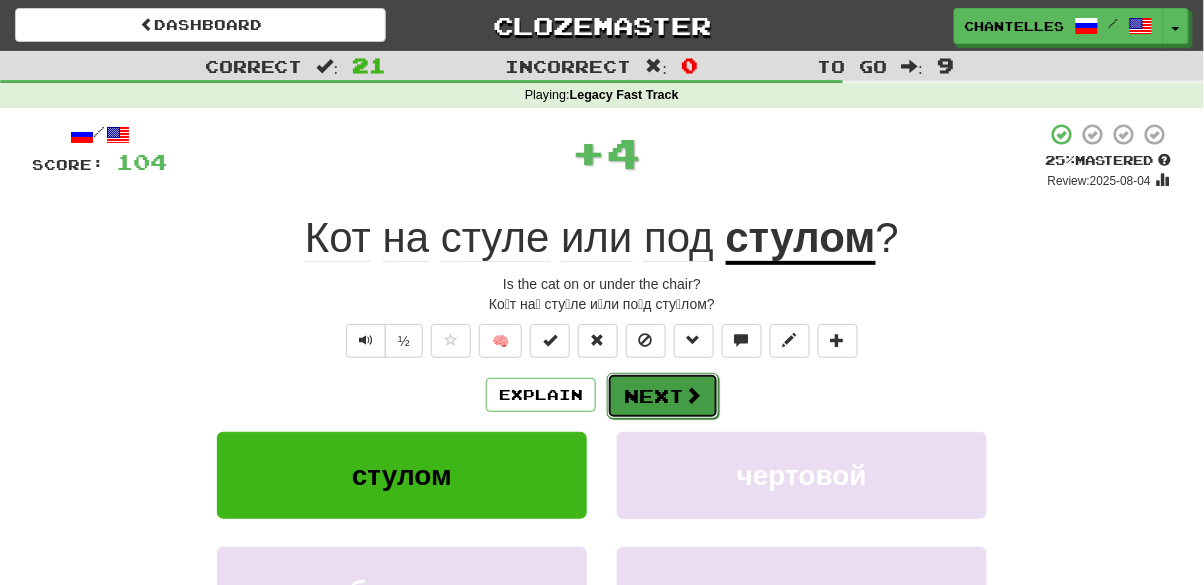 click on "Next" at bounding box center (663, 396) 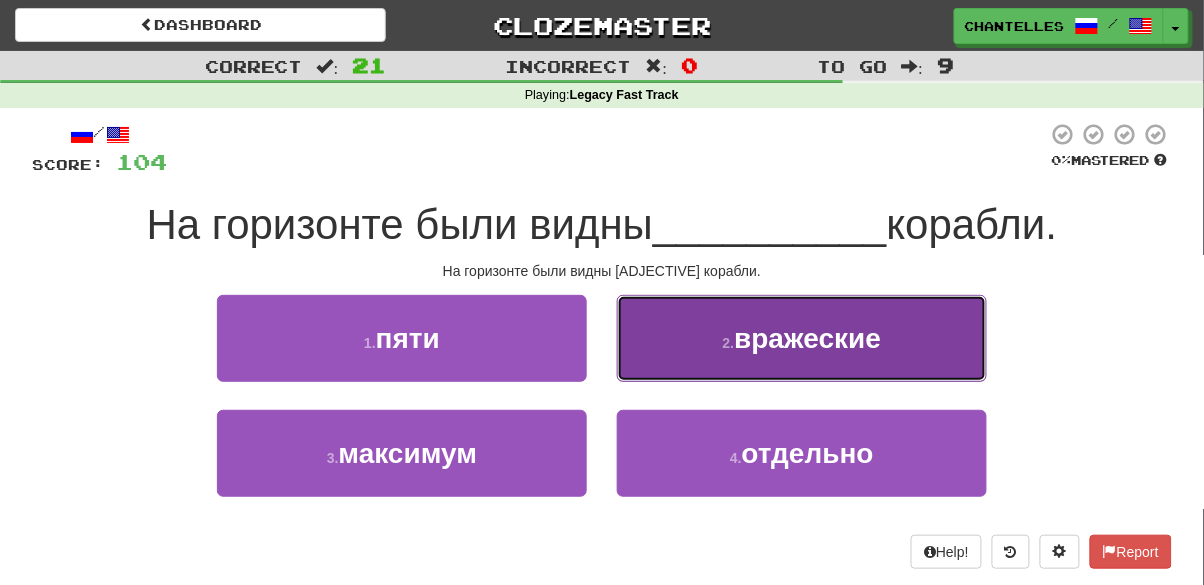 click on "2 .  вражеские" at bounding box center [802, 338] 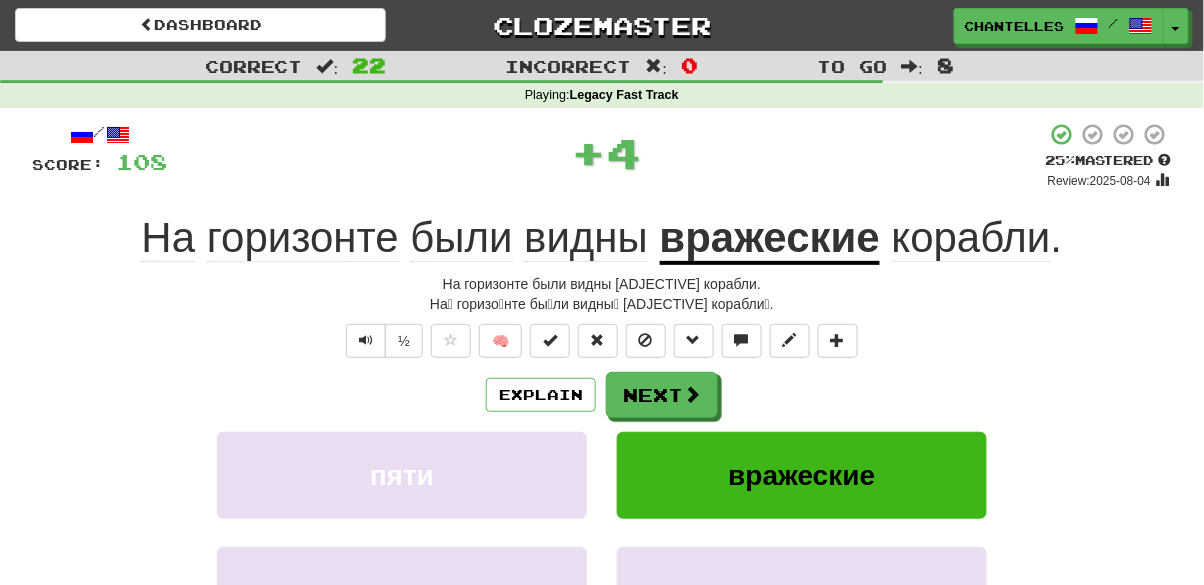 click on "вражеские" at bounding box center (770, 239) 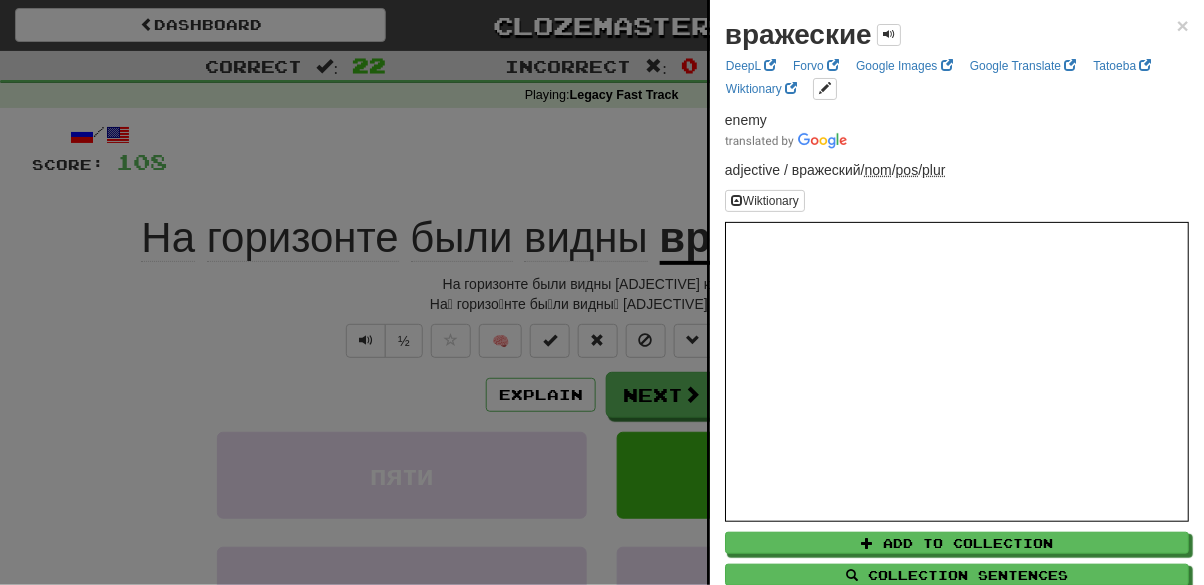 click at bounding box center (602, 292) 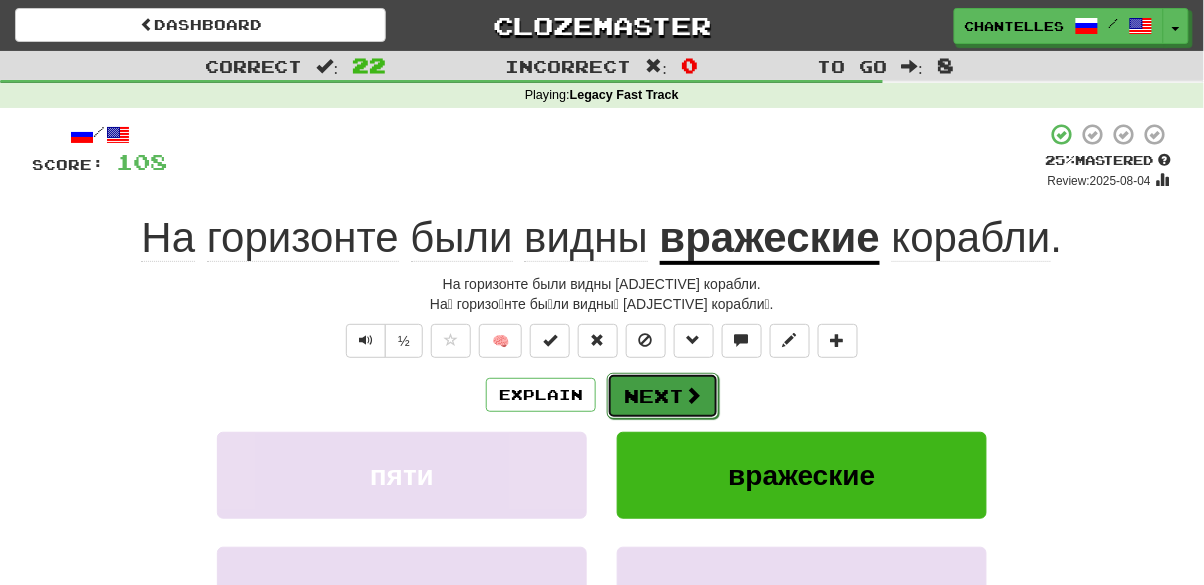 click on "Next" at bounding box center (663, 396) 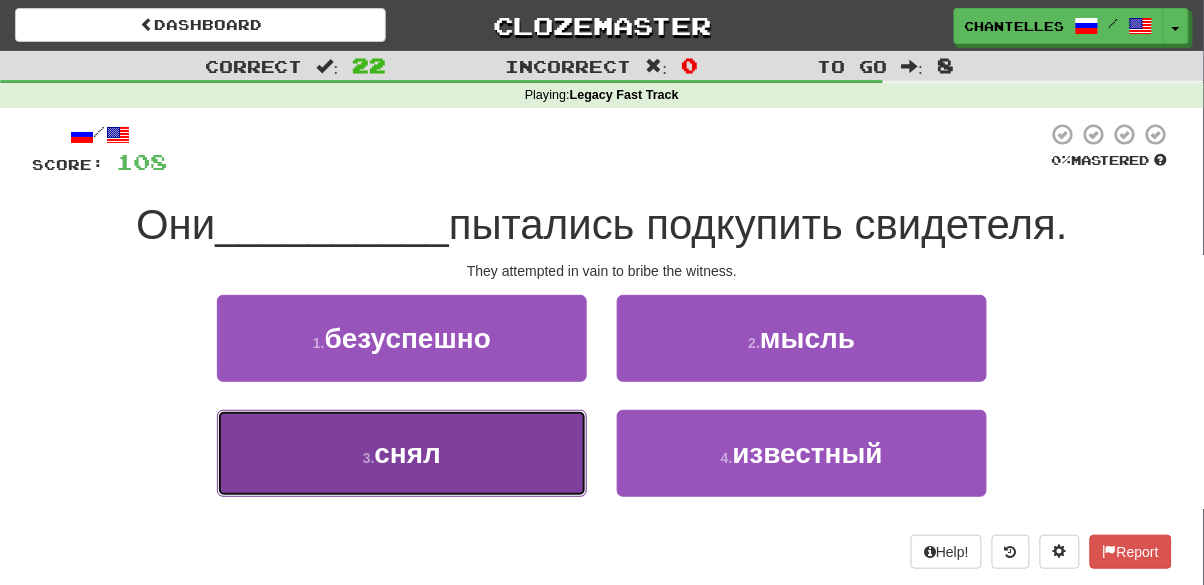 click on "3 .  снял" at bounding box center [402, 453] 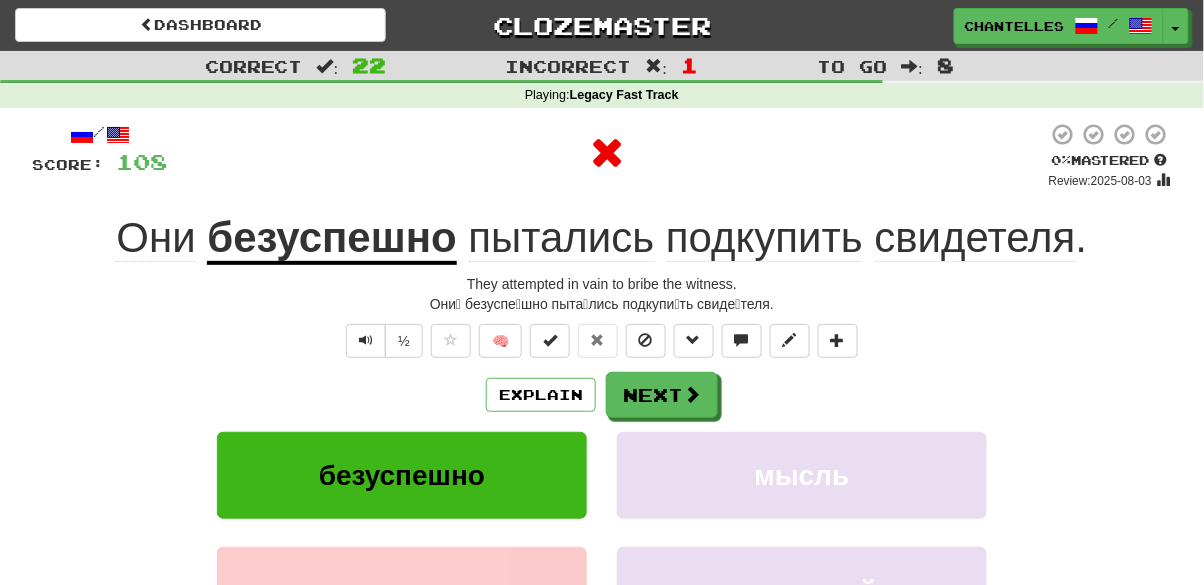 click on "безуспешно" at bounding box center [332, 239] 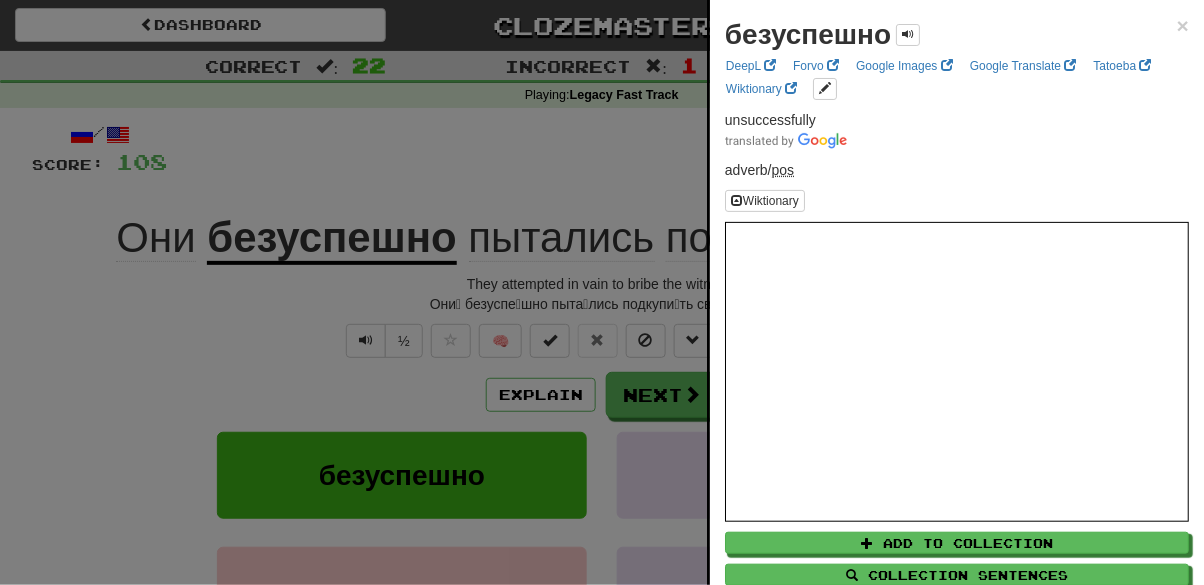 click at bounding box center [602, 292] 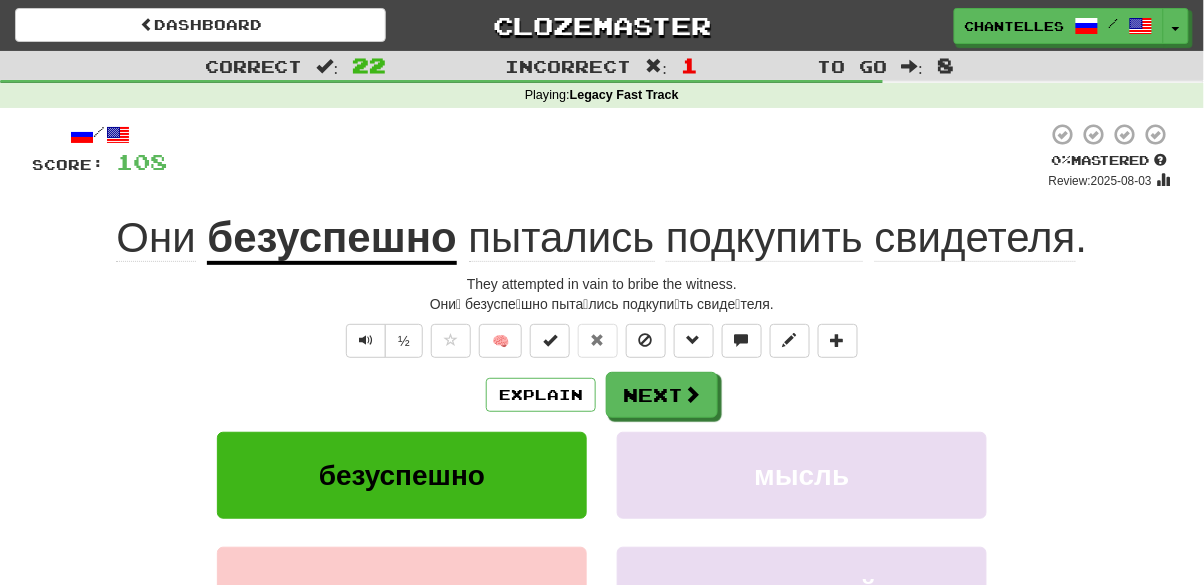 click on "подкупить" at bounding box center (764, 238) 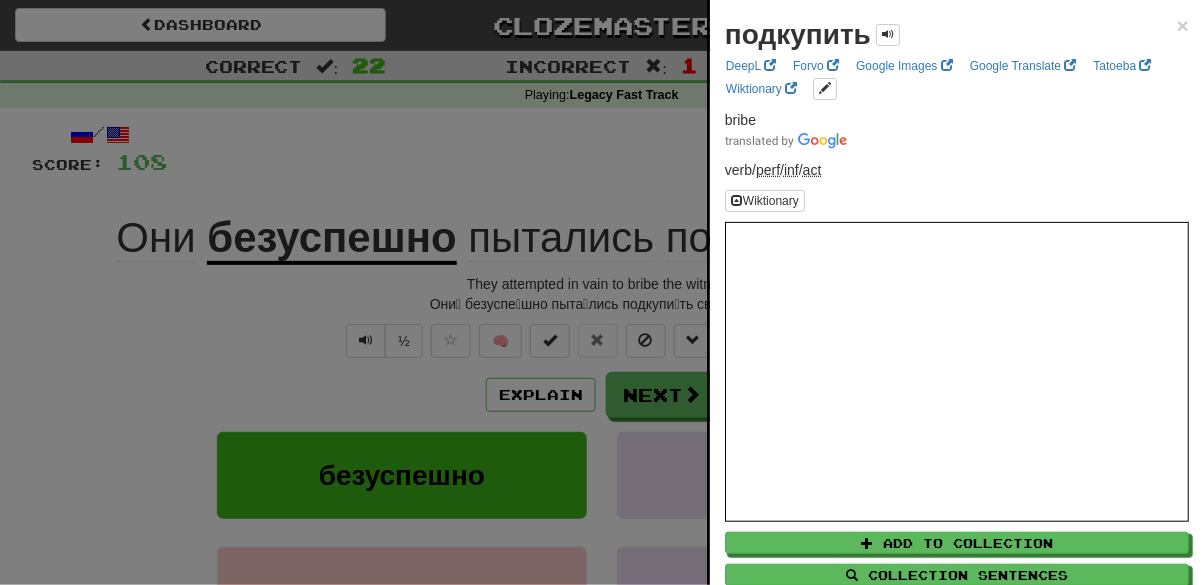 click at bounding box center (602, 292) 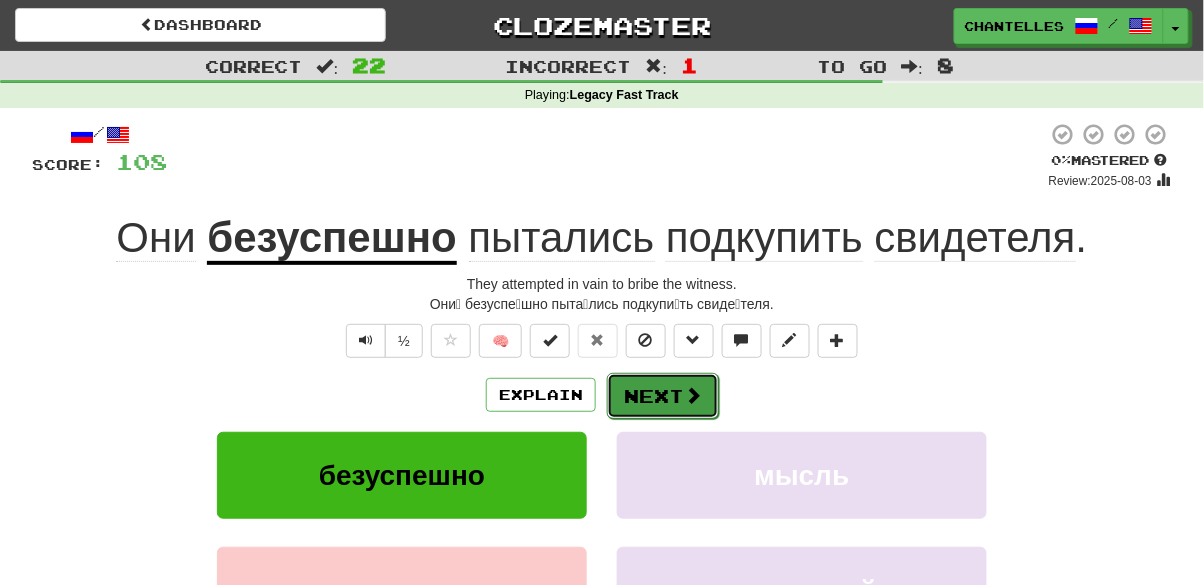 click on "Next" at bounding box center (663, 396) 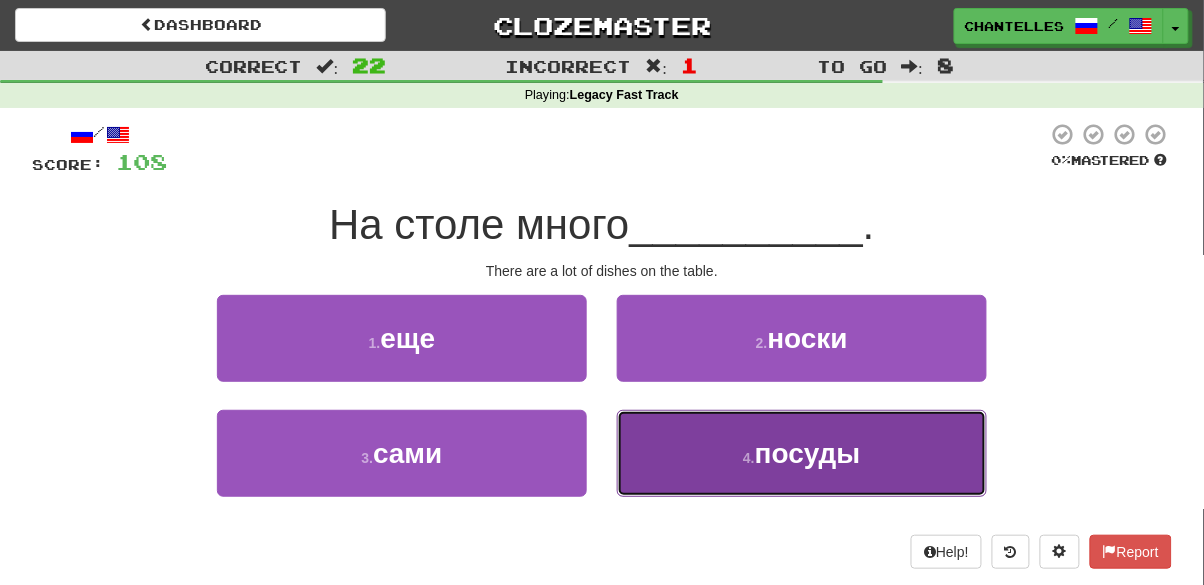 click on "4 .  посуды" at bounding box center (802, 453) 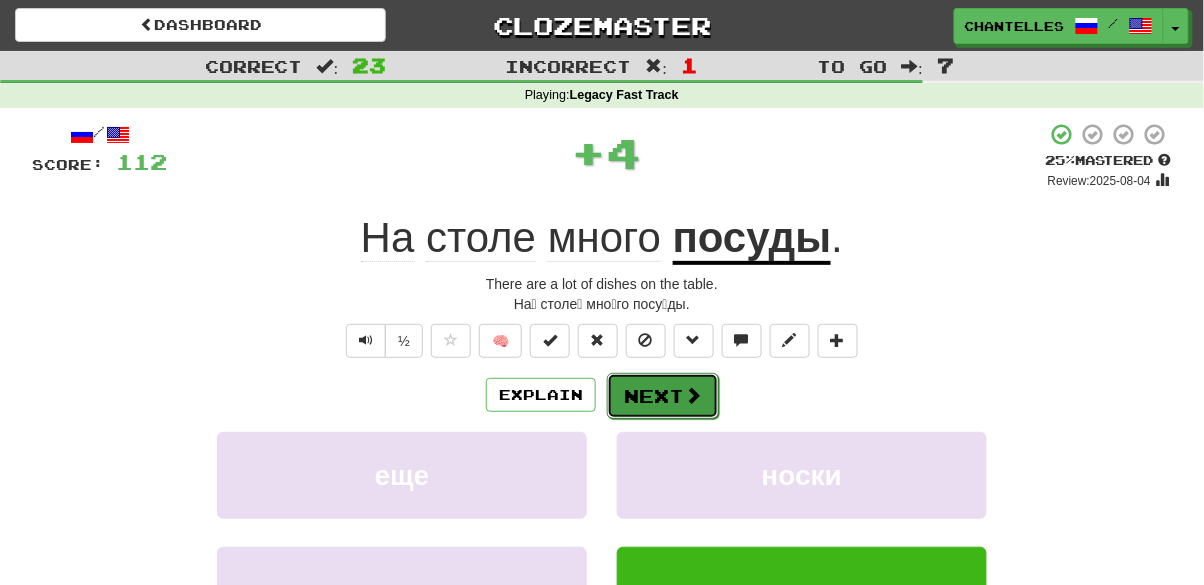 click on "Next" at bounding box center [663, 396] 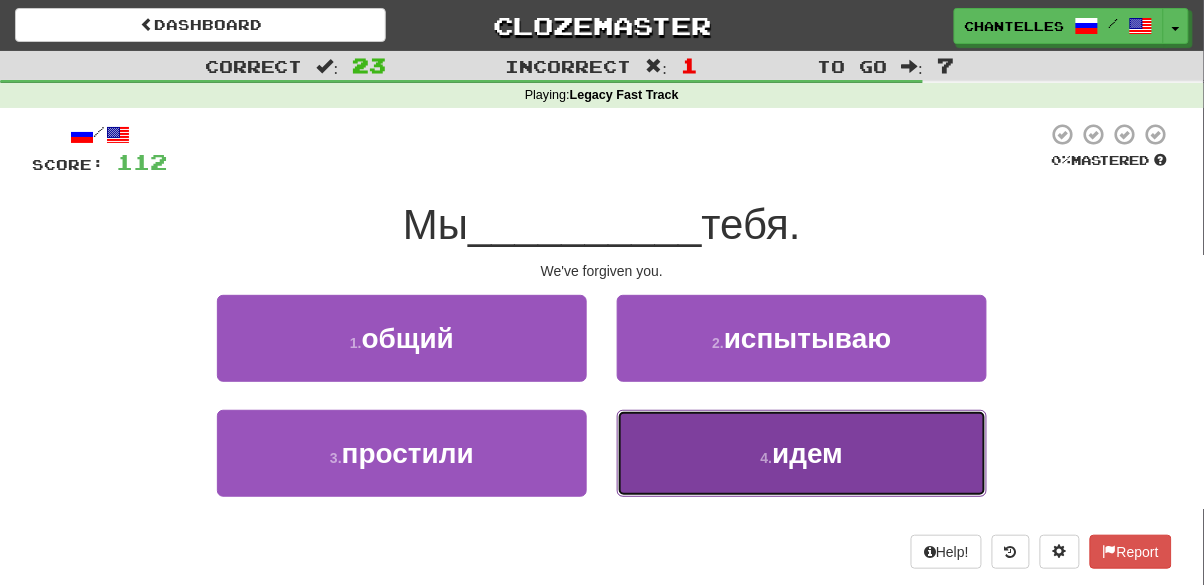 click on "4 .  идем" at bounding box center [802, 453] 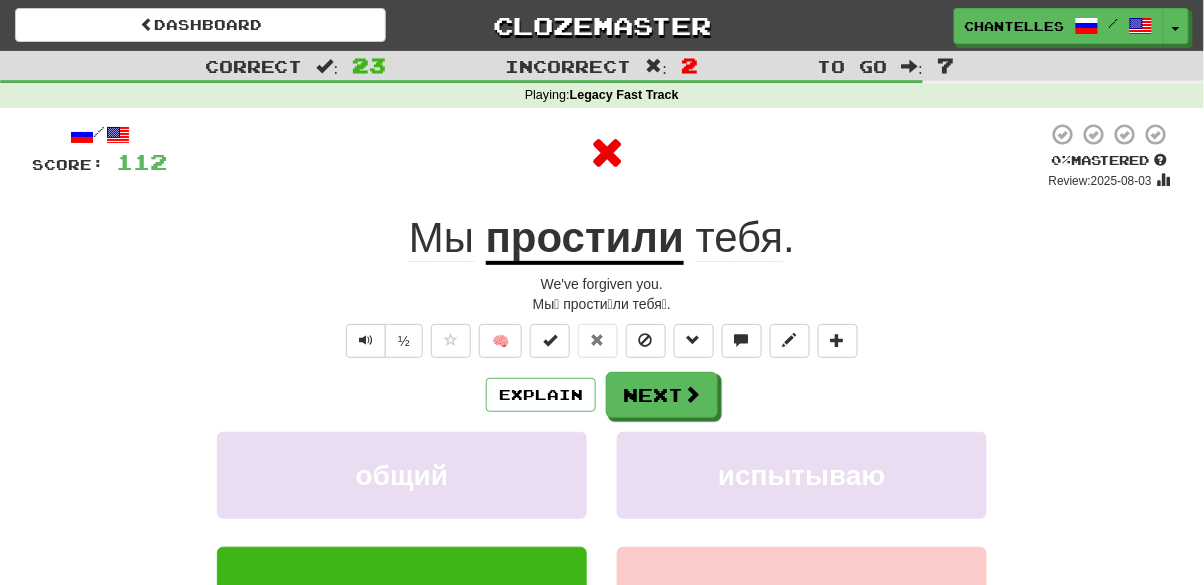 click on "простили" at bounding box center (585, 239) 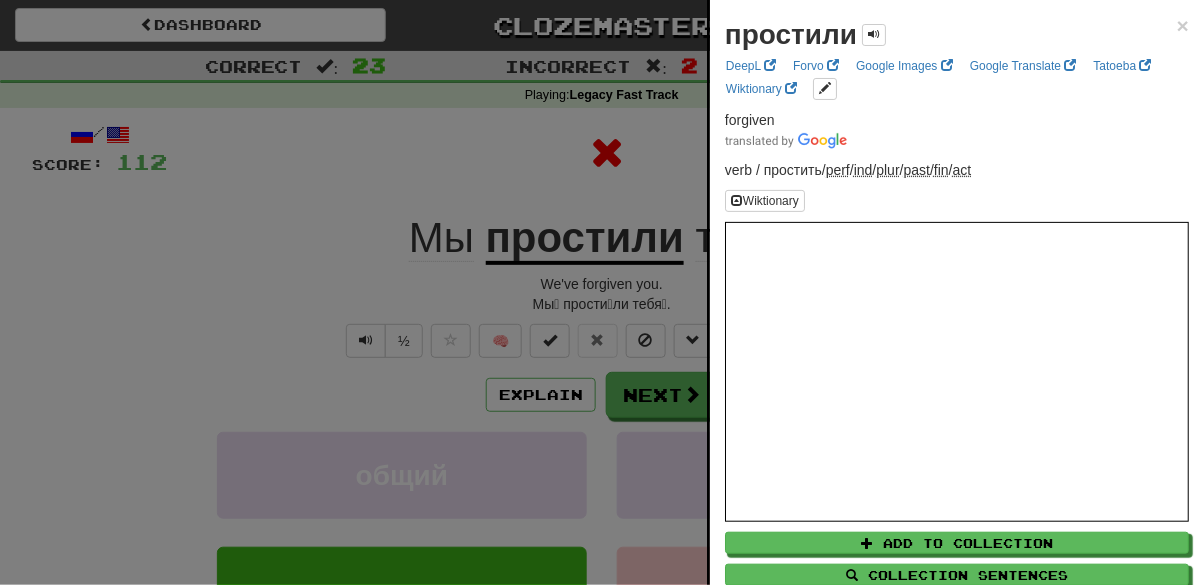 click at bounding box center (602, 292) 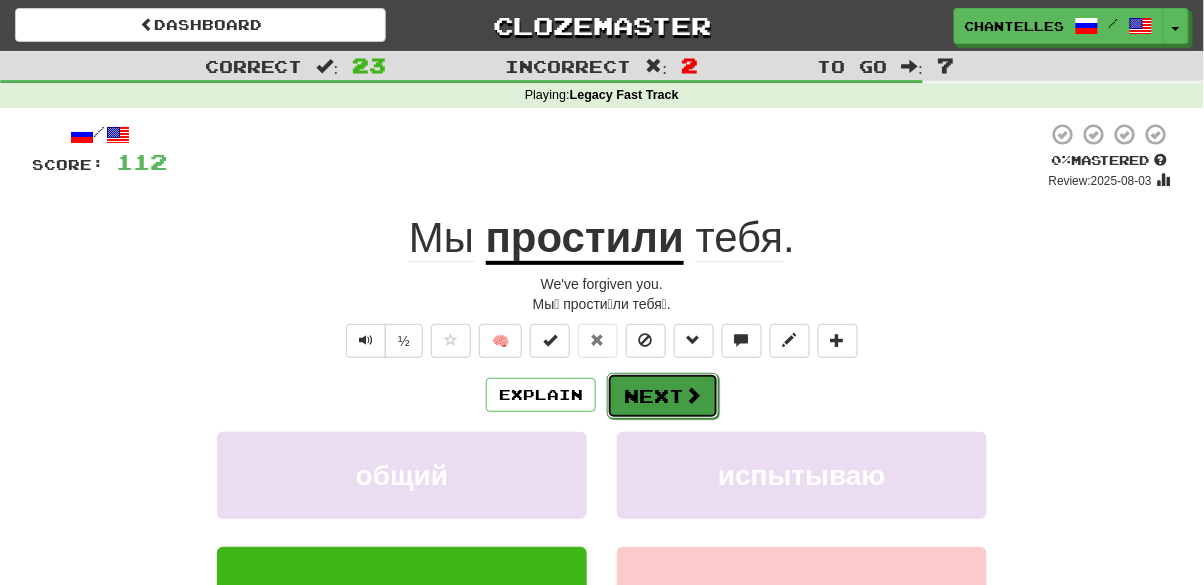 click on "Next" at bounding box center (663, 396) 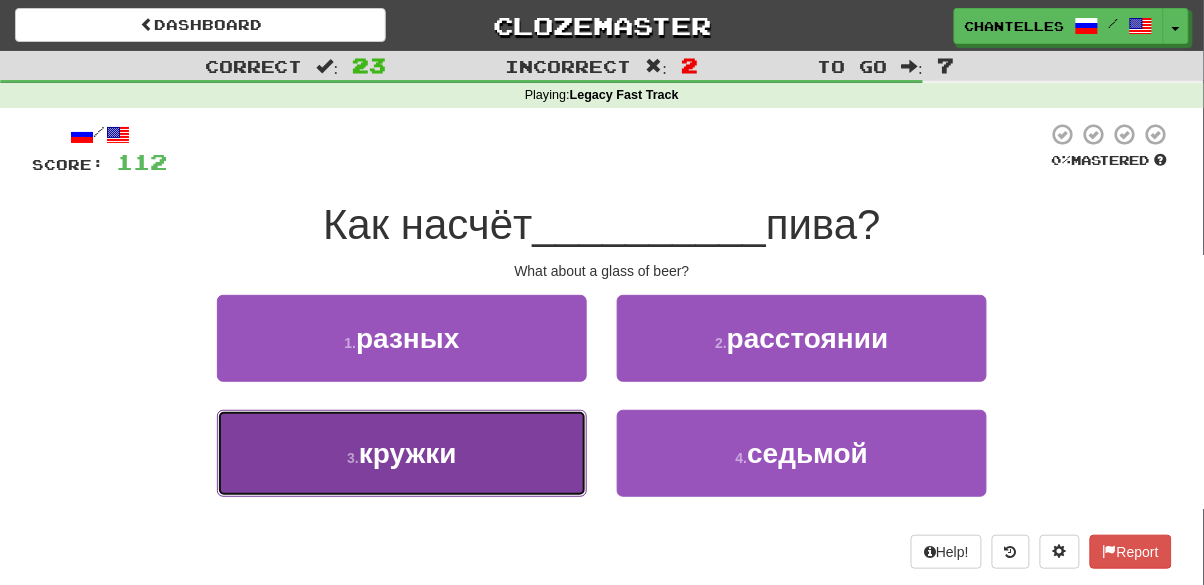 click on "3 .  кружки" at bounding box center [402, 453] 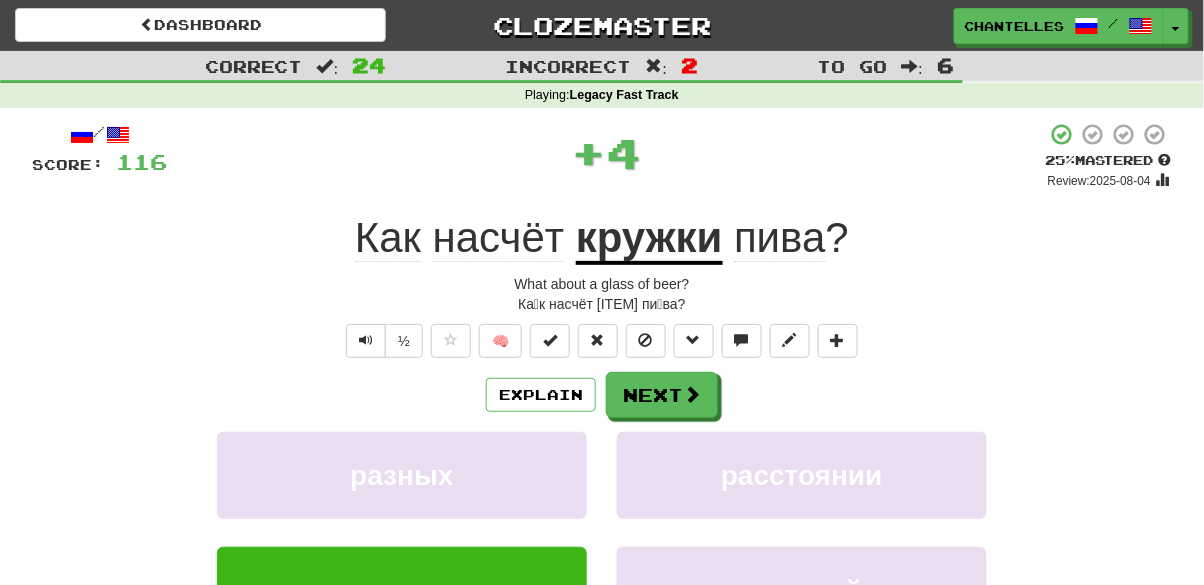 click on "кружки" at bounding box center [649, 239] 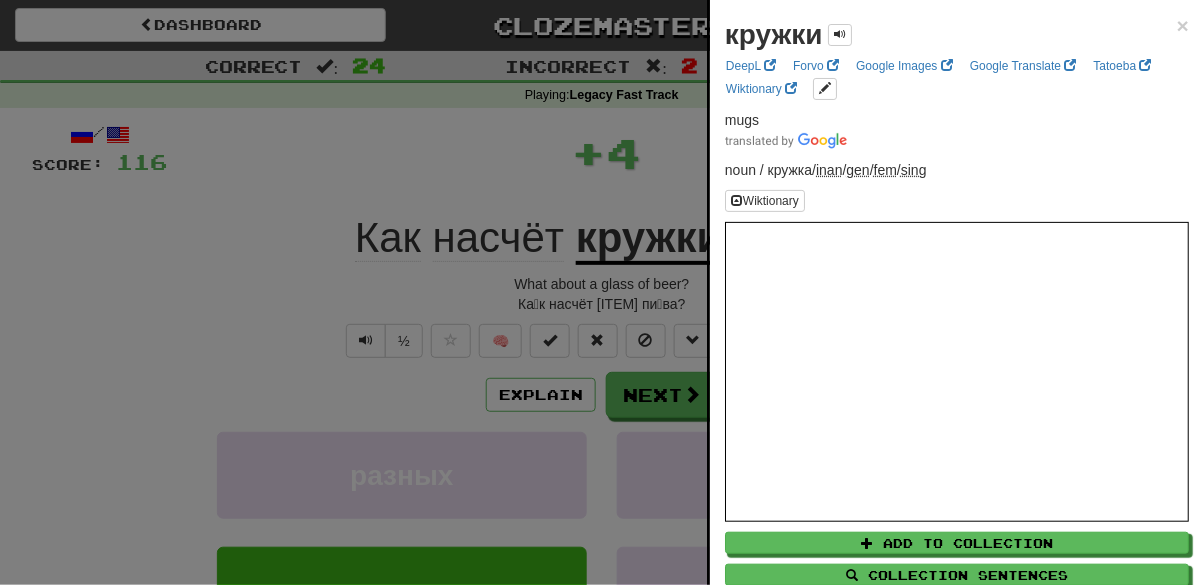 click at bounding box center [602, 292] 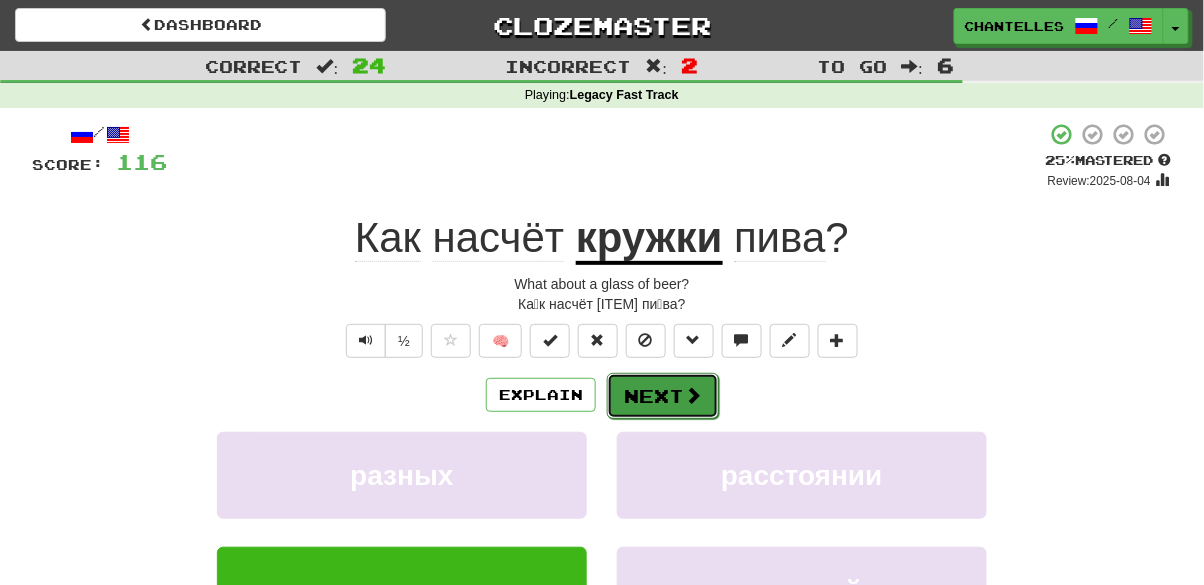 click at bounding box center (693, 395) 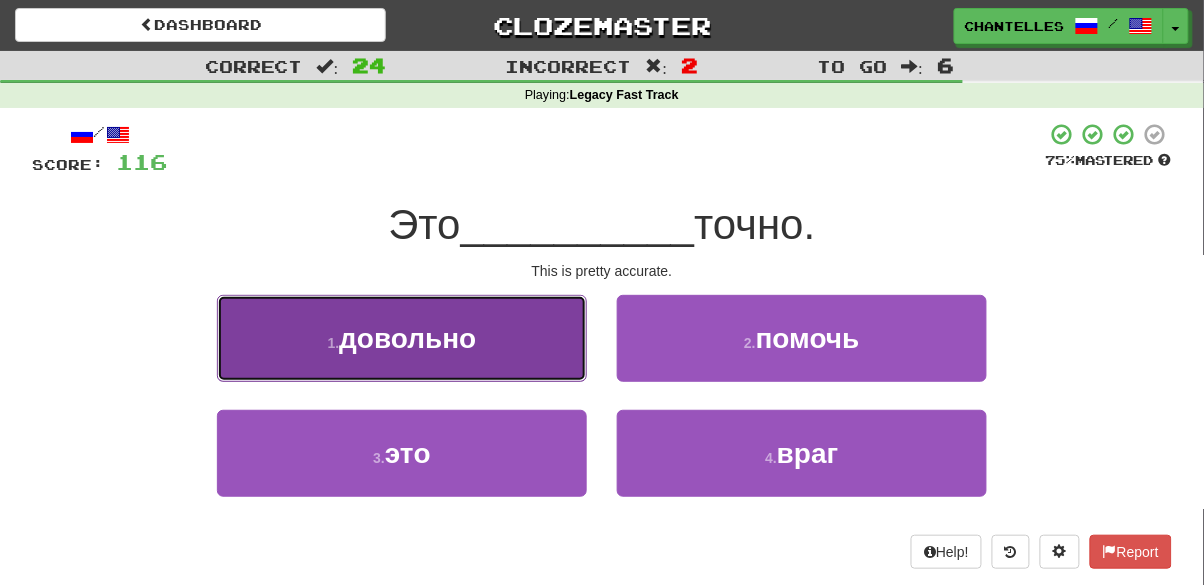click on "1 .  довольно" at bounding box center [402, 338] 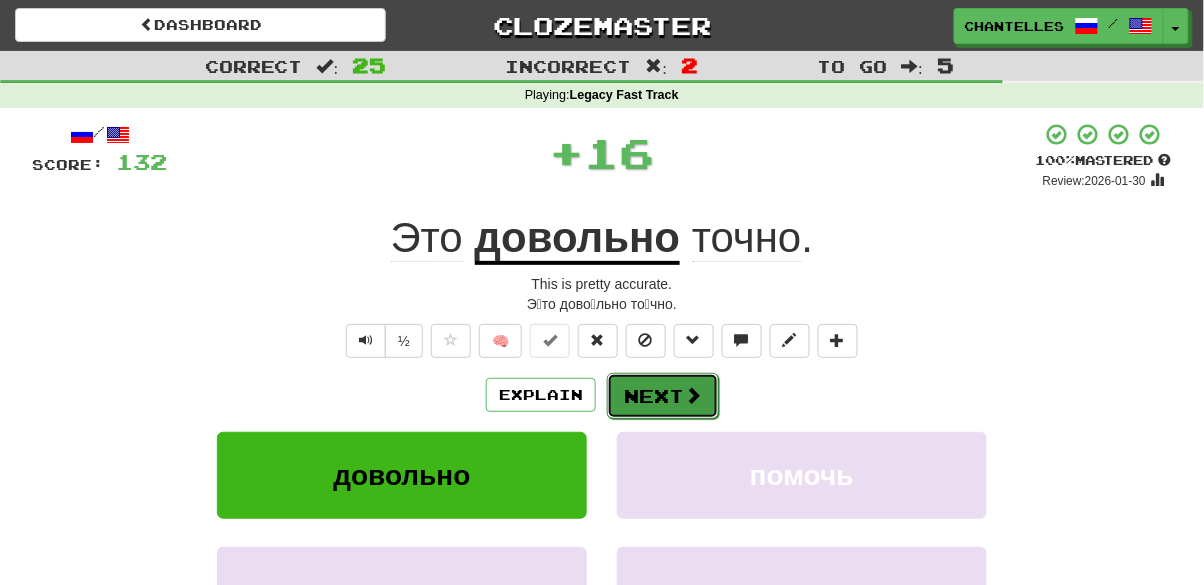 click on "Next" at bounding box center [663, 396] 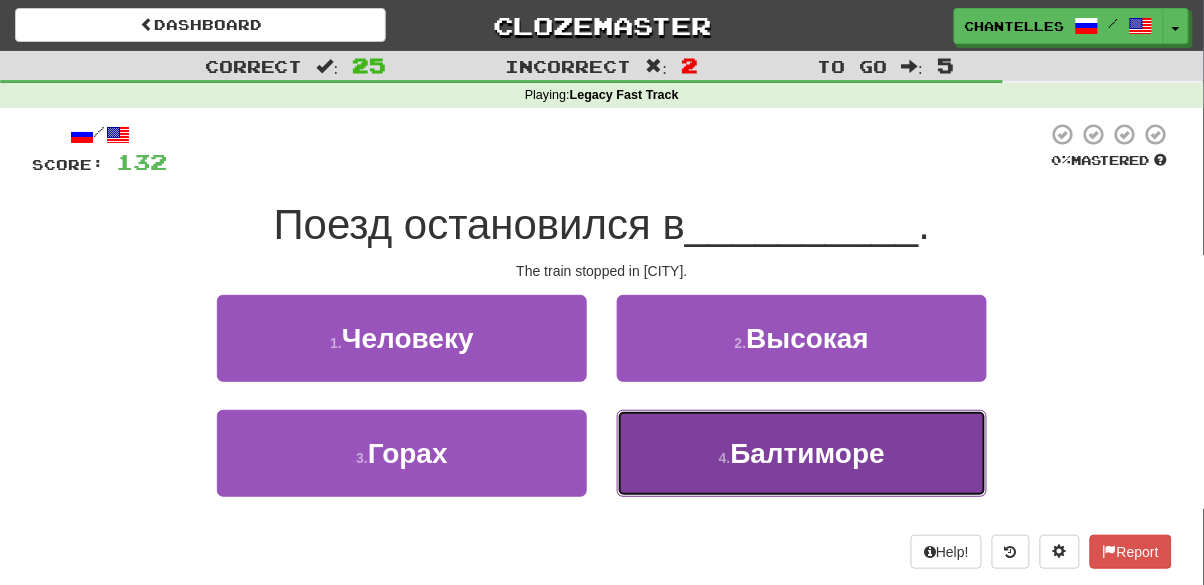 click on "4 .  [CITY]" at bounding box center (802, 453) 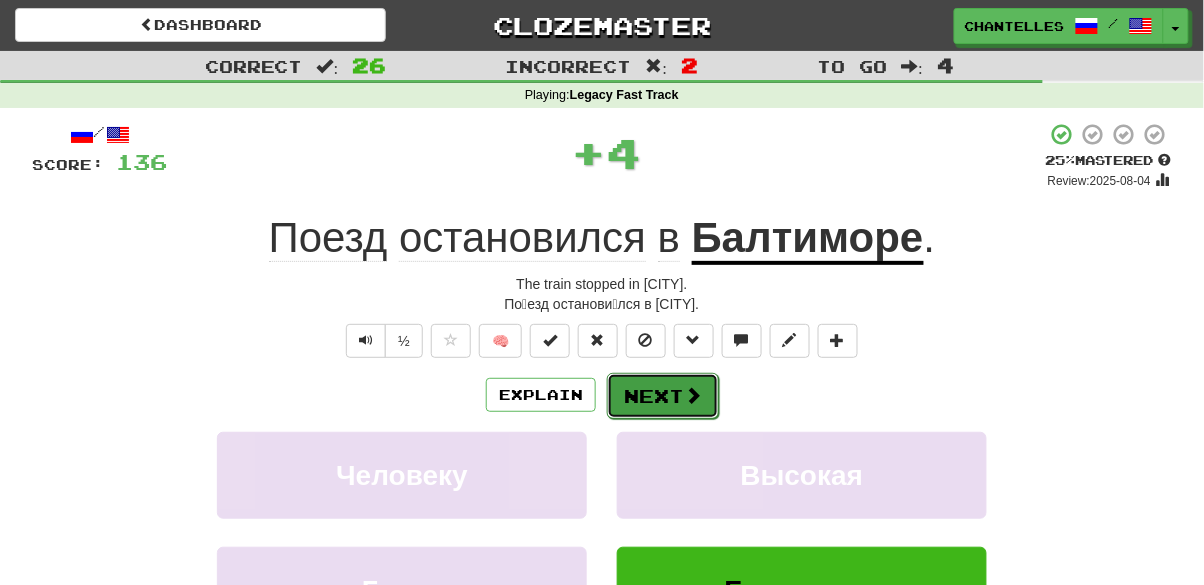 click on "Next" at bounding box center [663, 396] 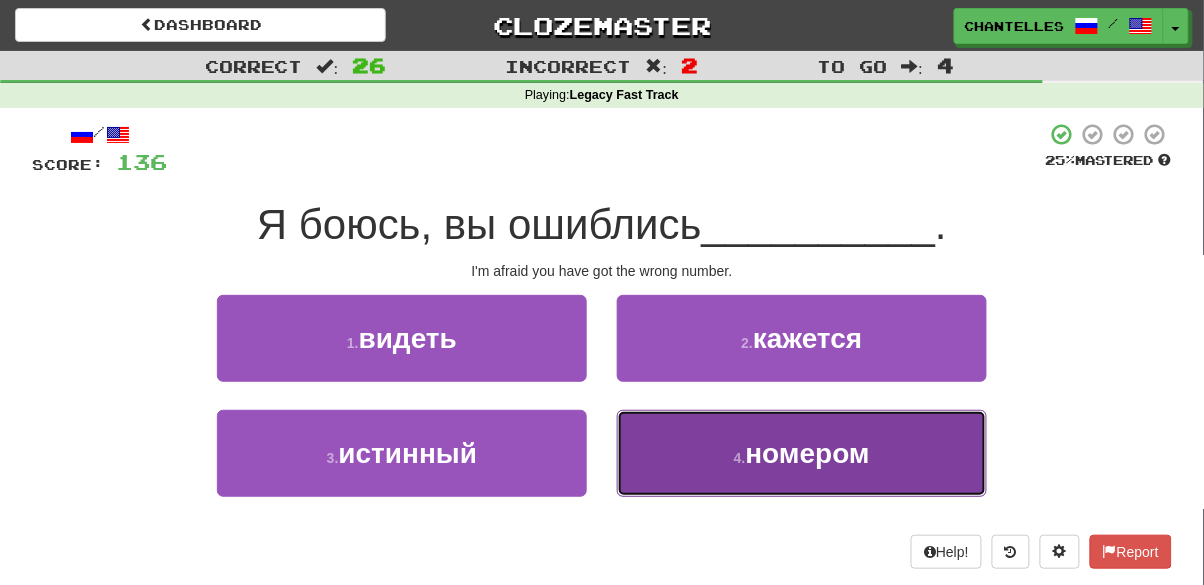 click on "4 .  номером" at bounding box center [802, 453] 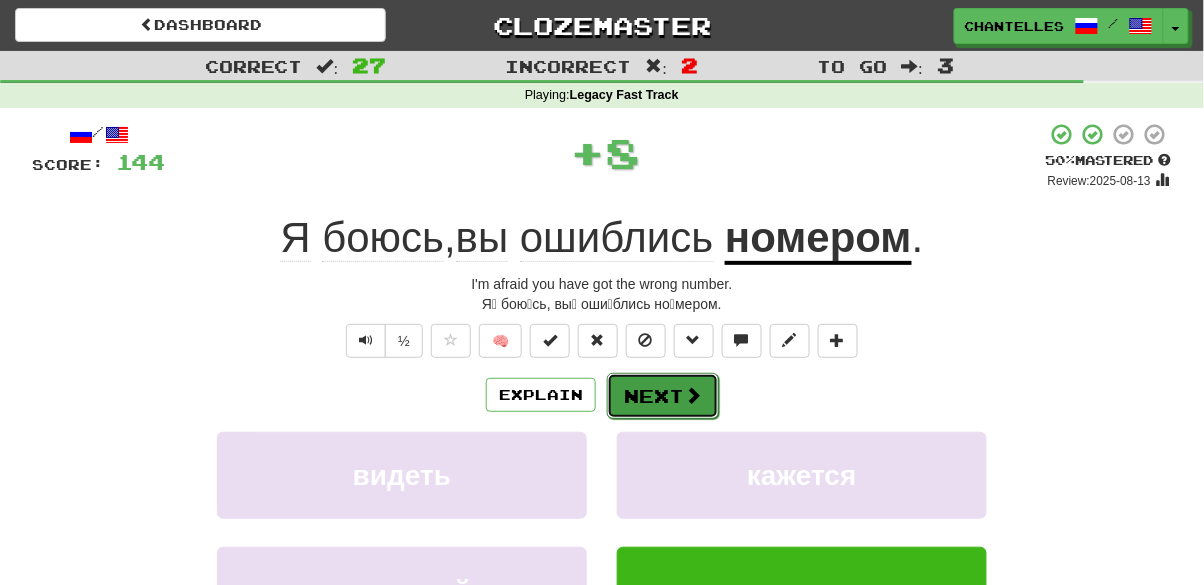 click at bounding box center (693, 395) 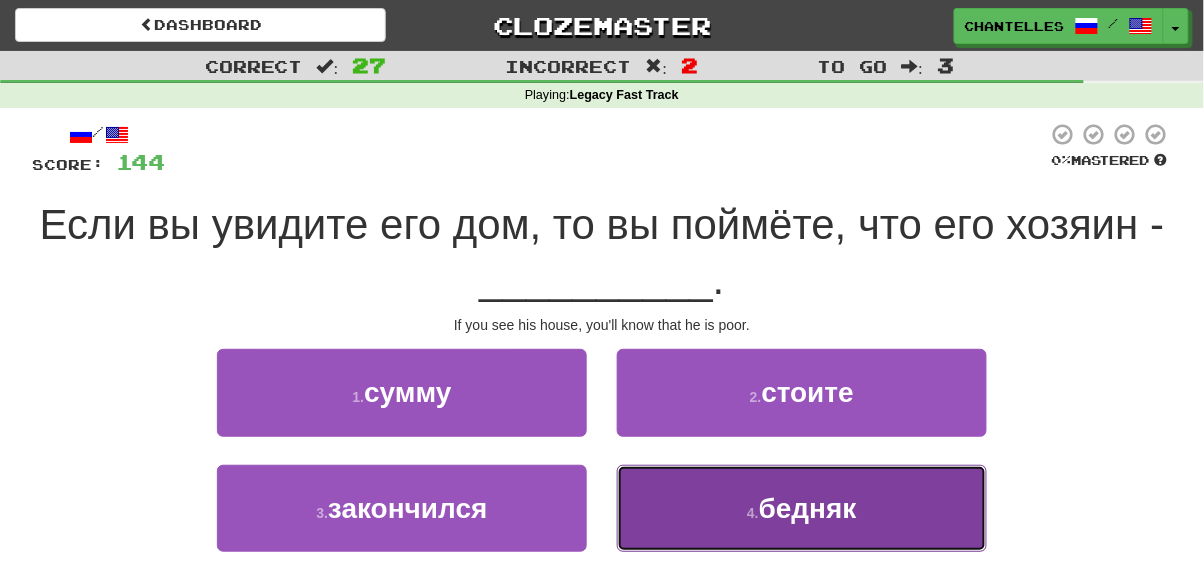click on "4 .  бедняк" at bounding box center (802, 508) 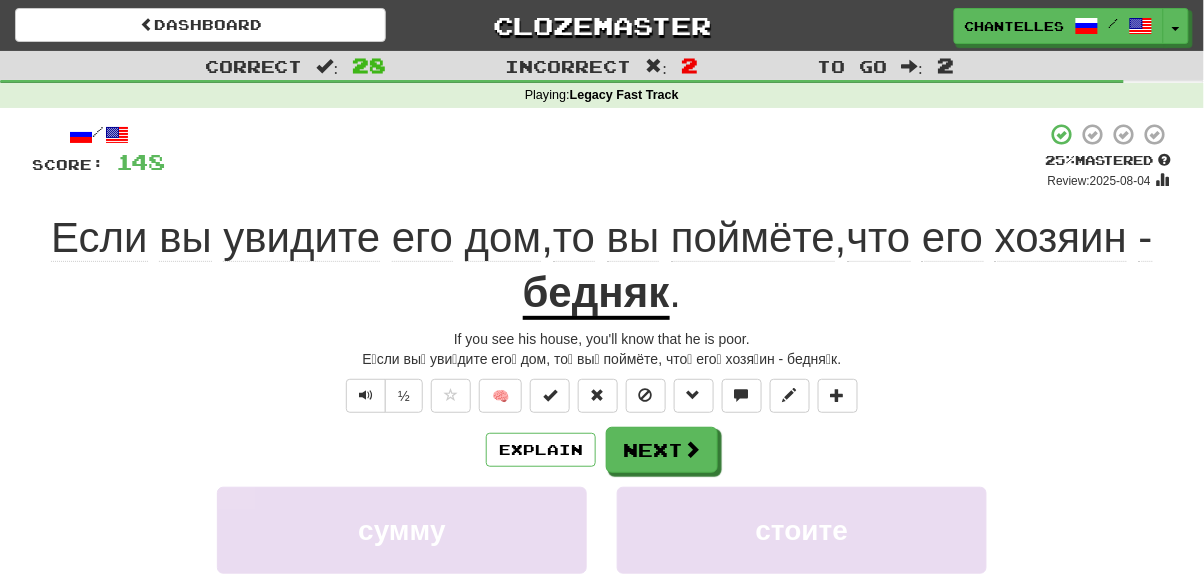 click on "хозяин" 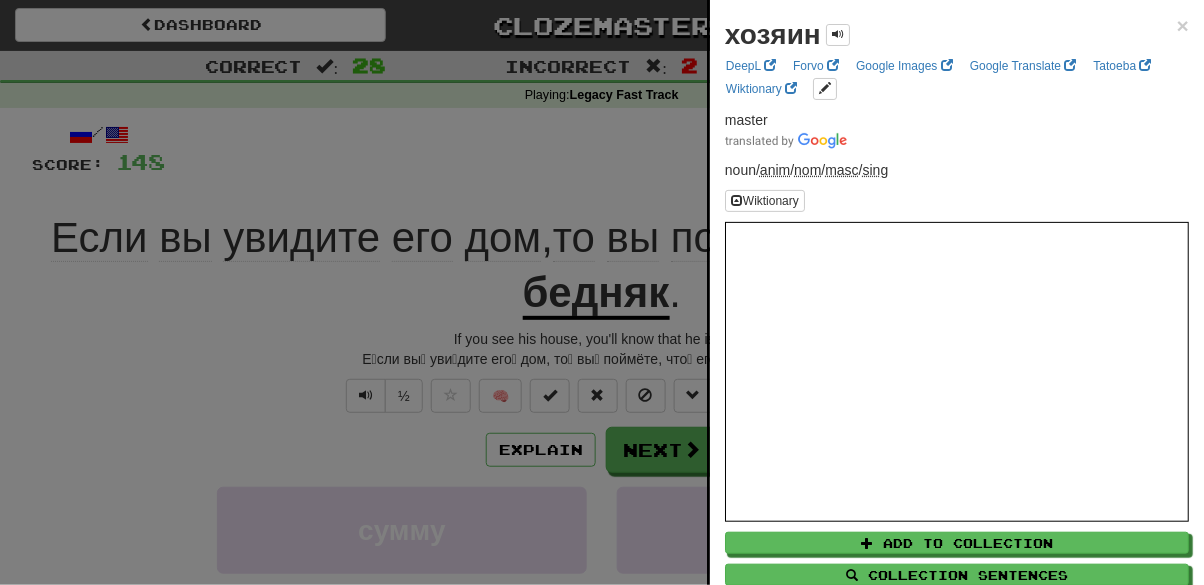 click at bounding box center [602, 292] 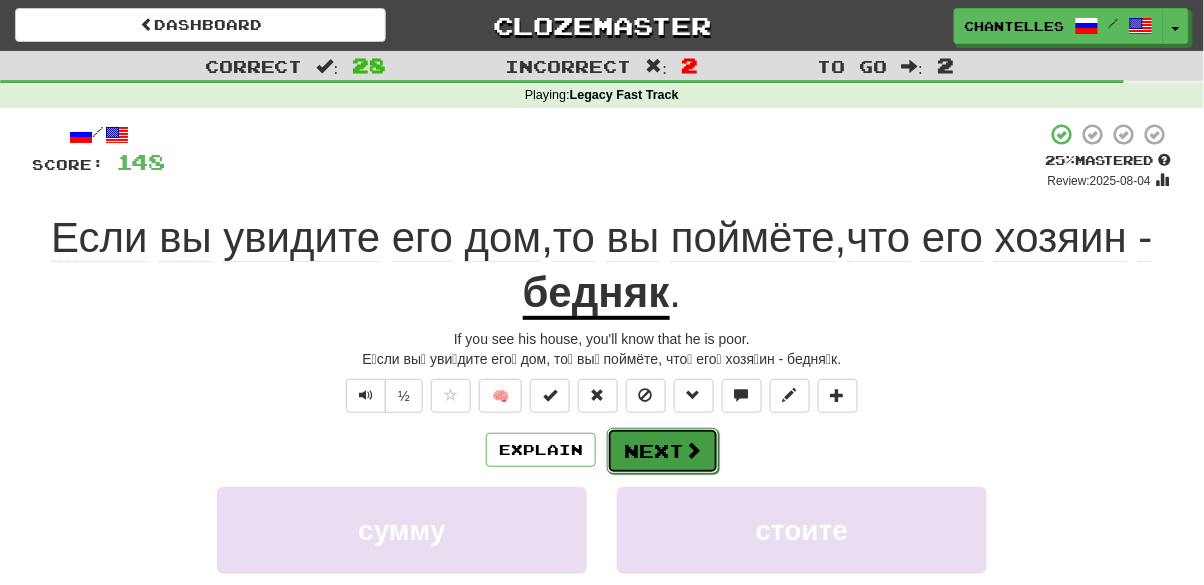 click on "Next" at bounding box center [663, 451] 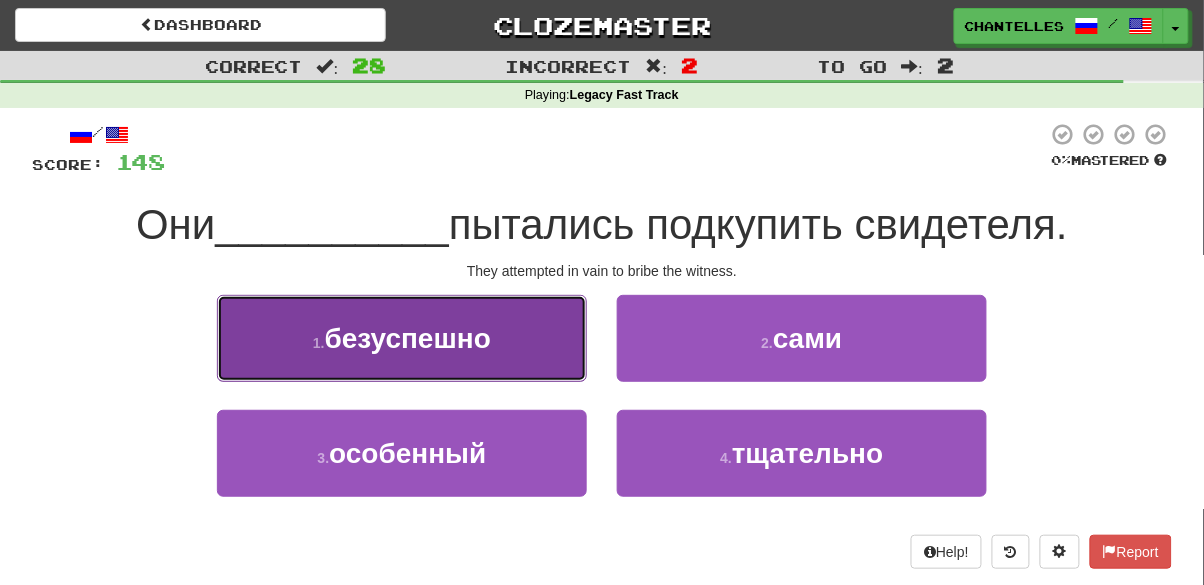 click on "1 .  безуспешно" at bounding box center (402, 338) 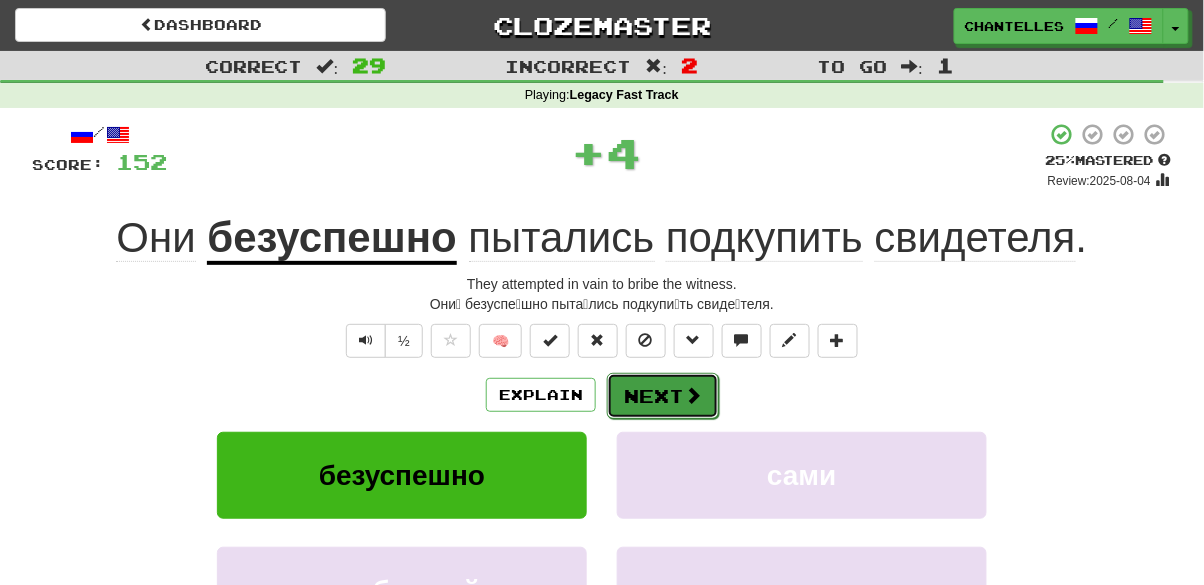 click on "Next" at bounding box center (663, 396) 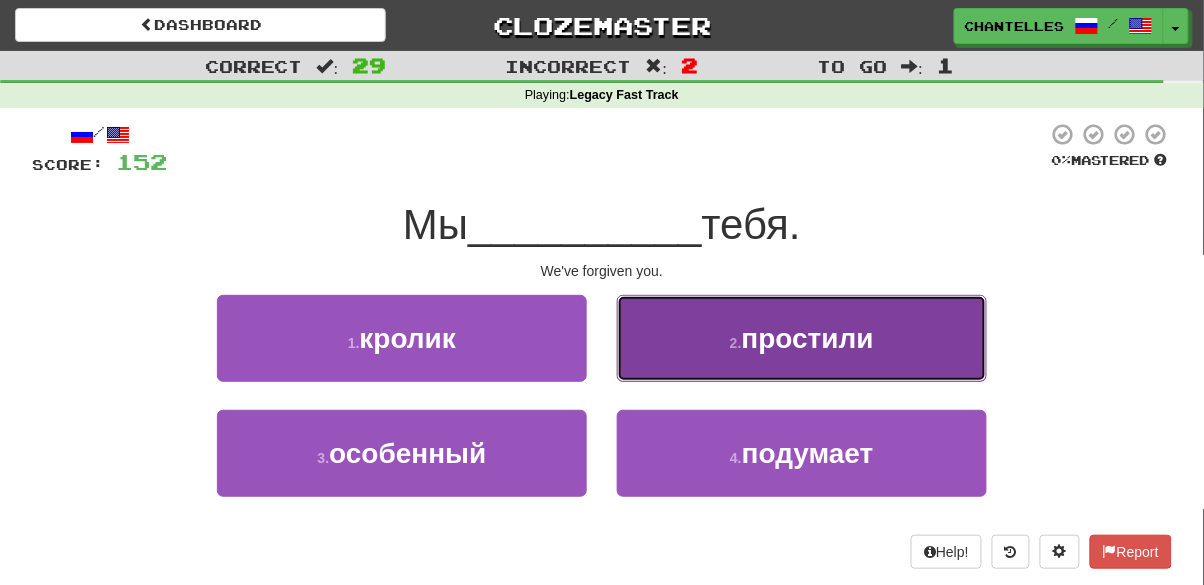 click on "2 .  простили" at bounding box center (802, 338) 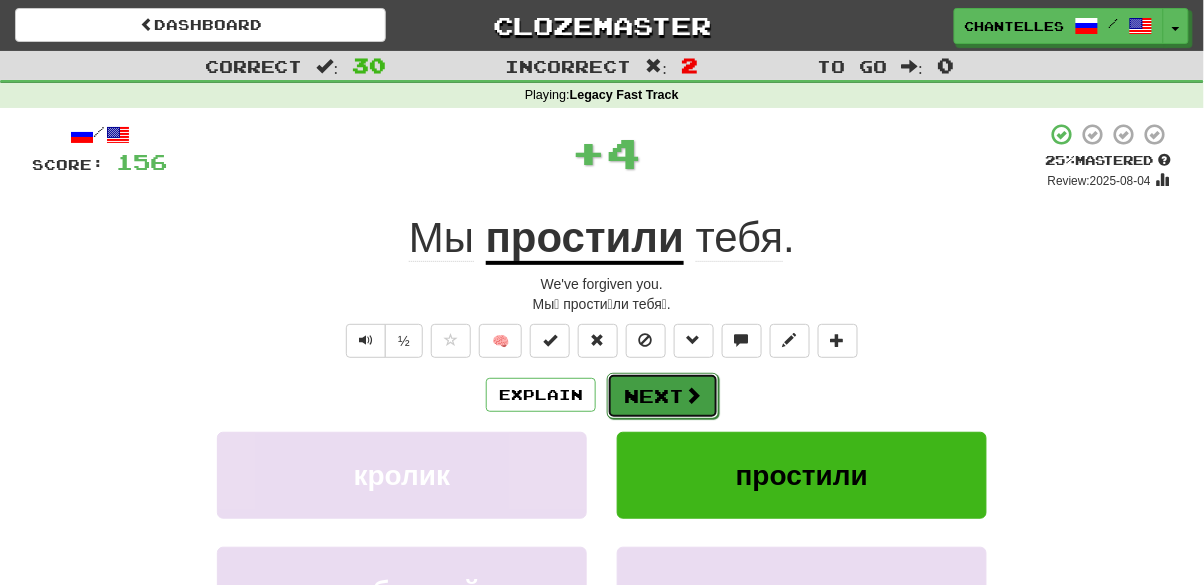 click on "Next" at bounding box center (663, 396) 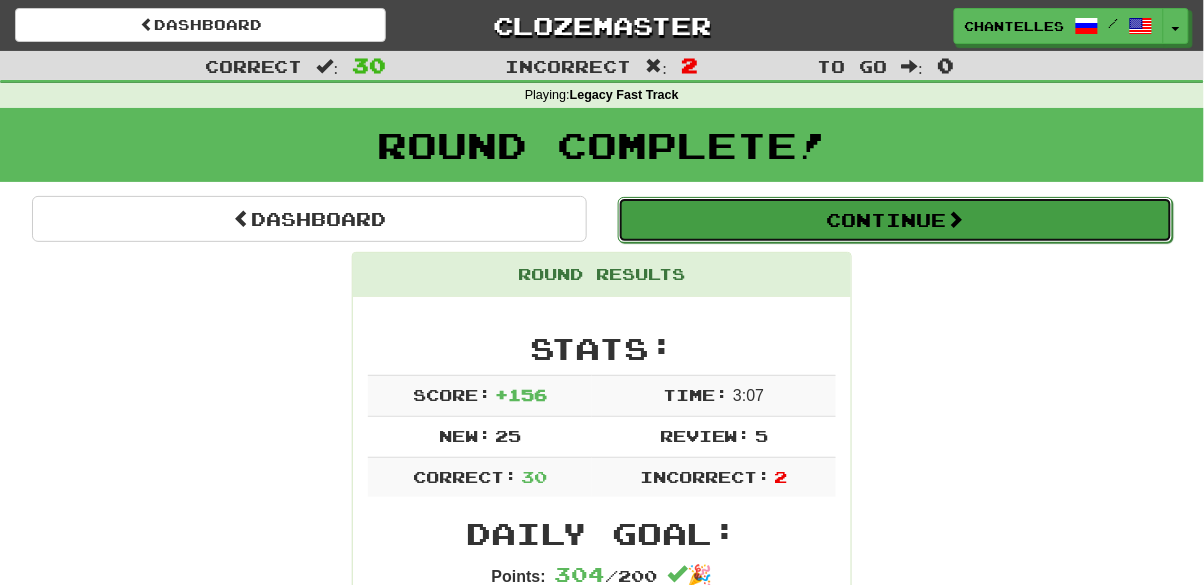 click on "Continue" at bounding box center (895, 220) 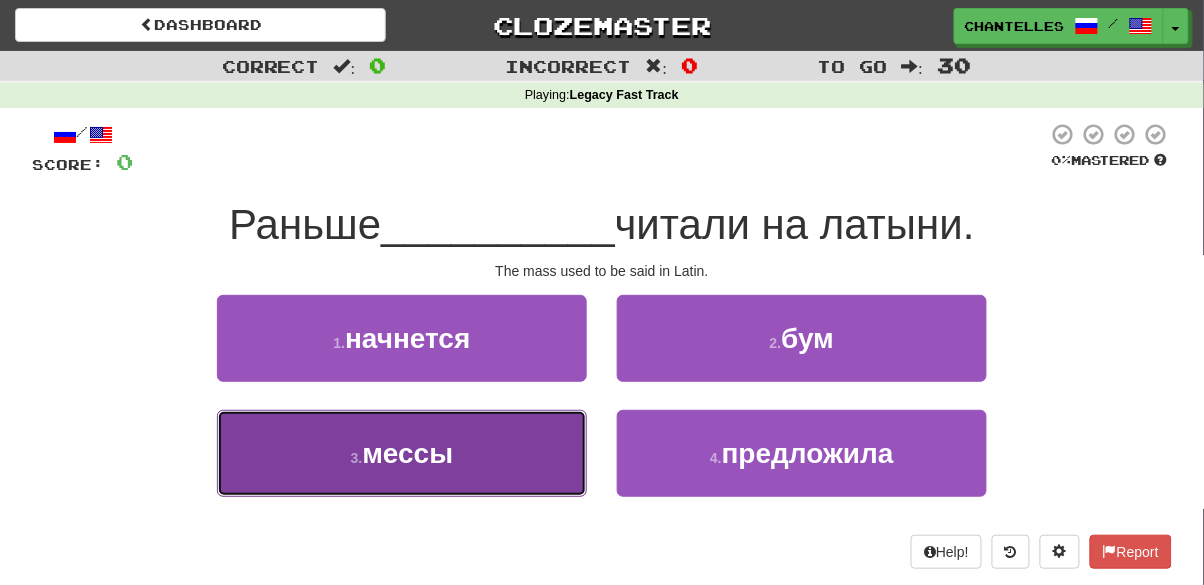 click on "3 .  мессы" at bounding box center [402, 453] 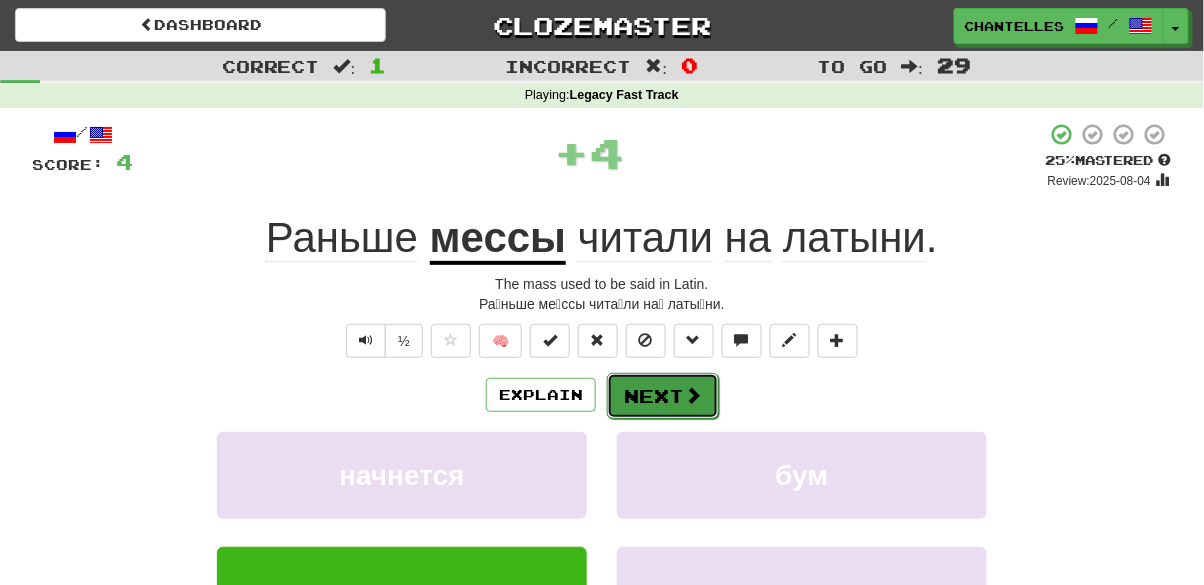 click on "Next" at bounding box center (663, 396) 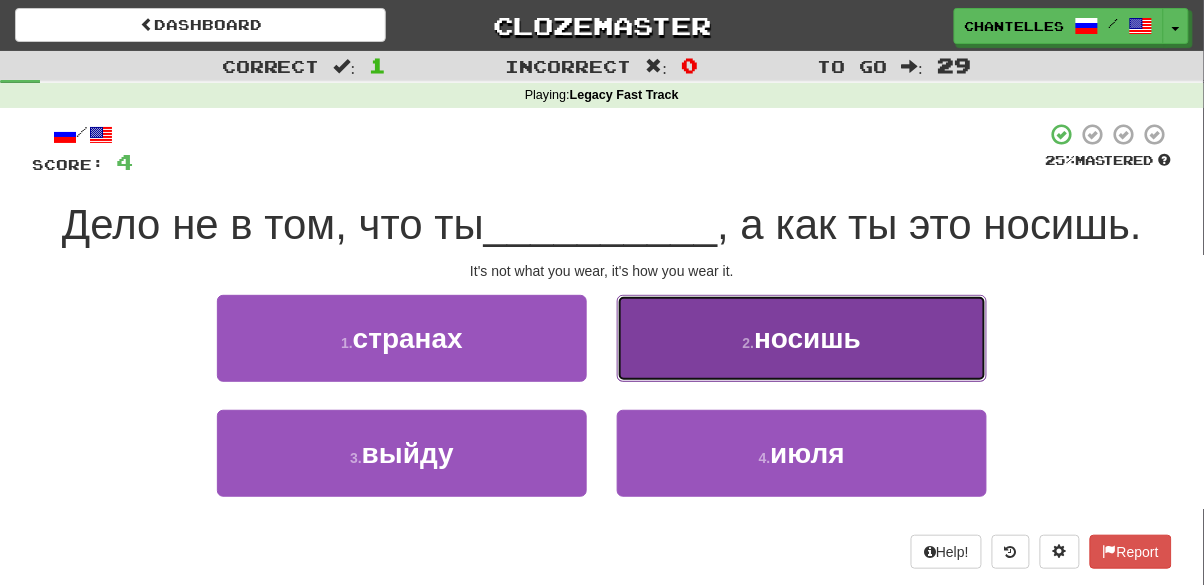 click on "2 .  носишь" at bounding box center [802, 338] 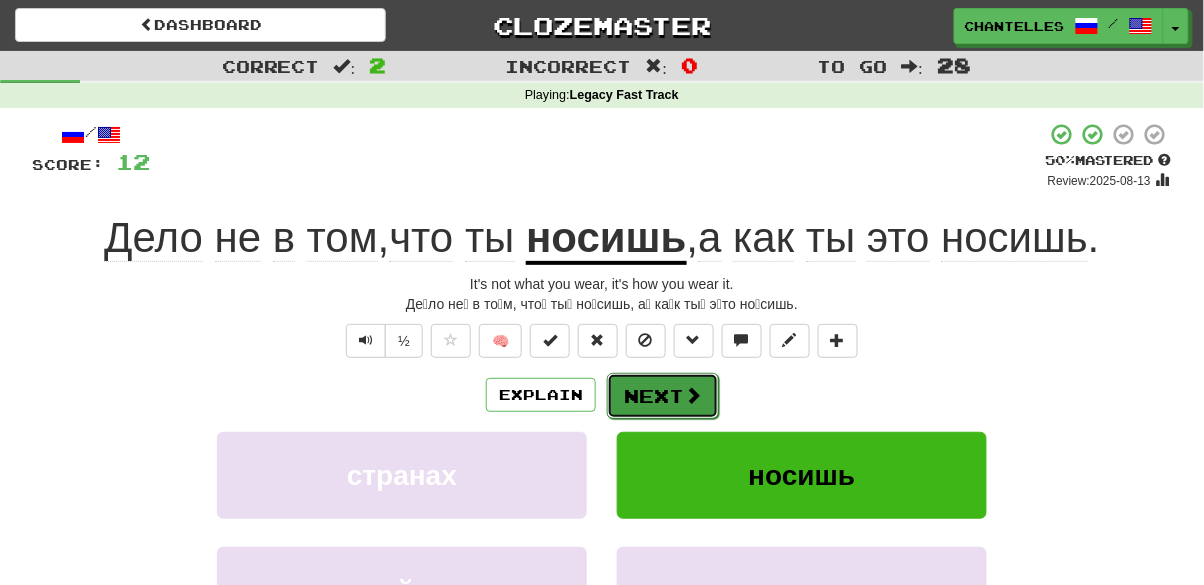 click on "Next" at bounding box center (663, 396) 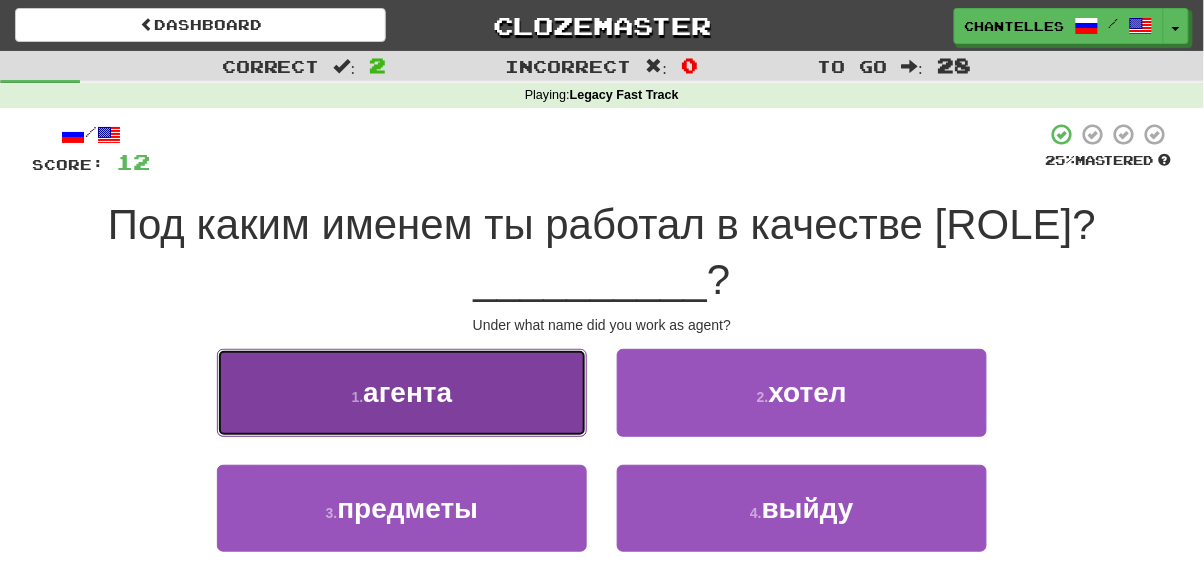 click on "1 .  агента" at bounding box center (402, 392) 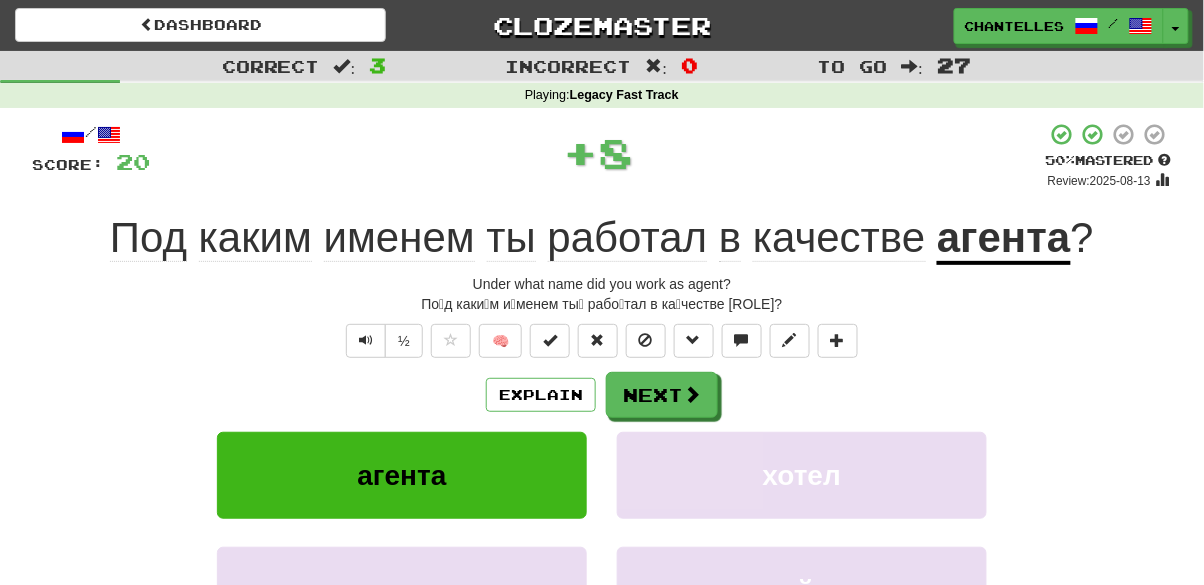 click on "качестве" 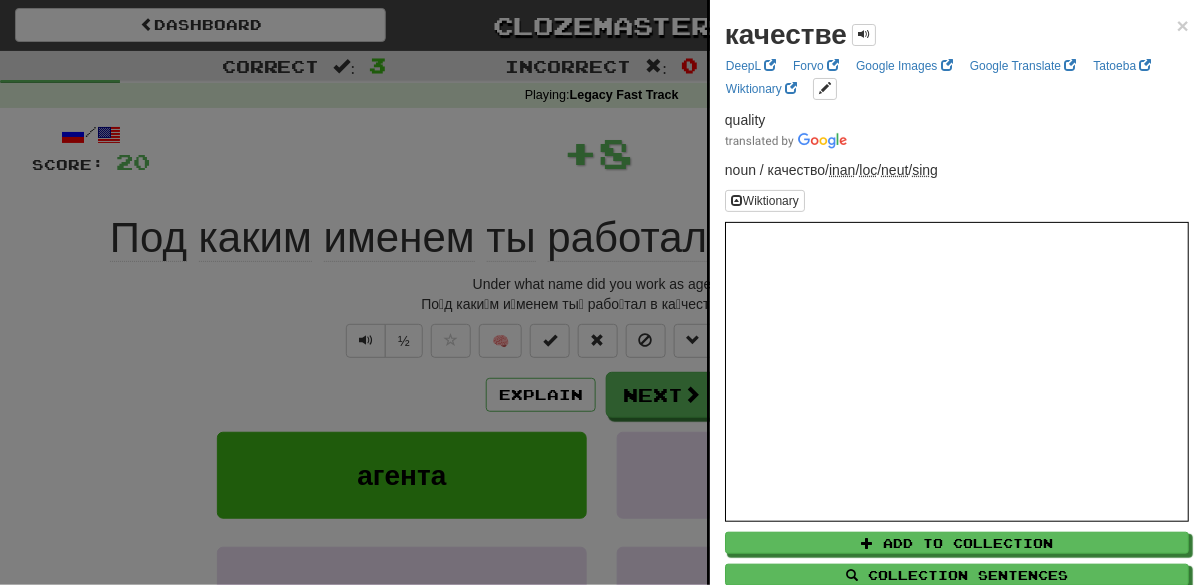 click at bounding box center [602, 292] 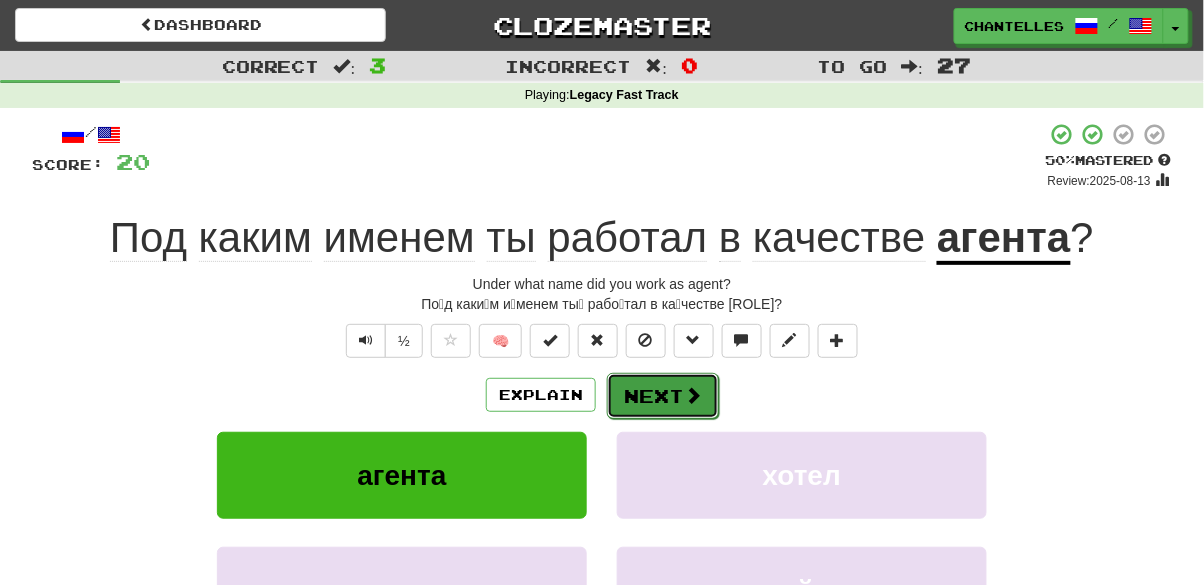 click on "Next" at bounding box center [663, 396] 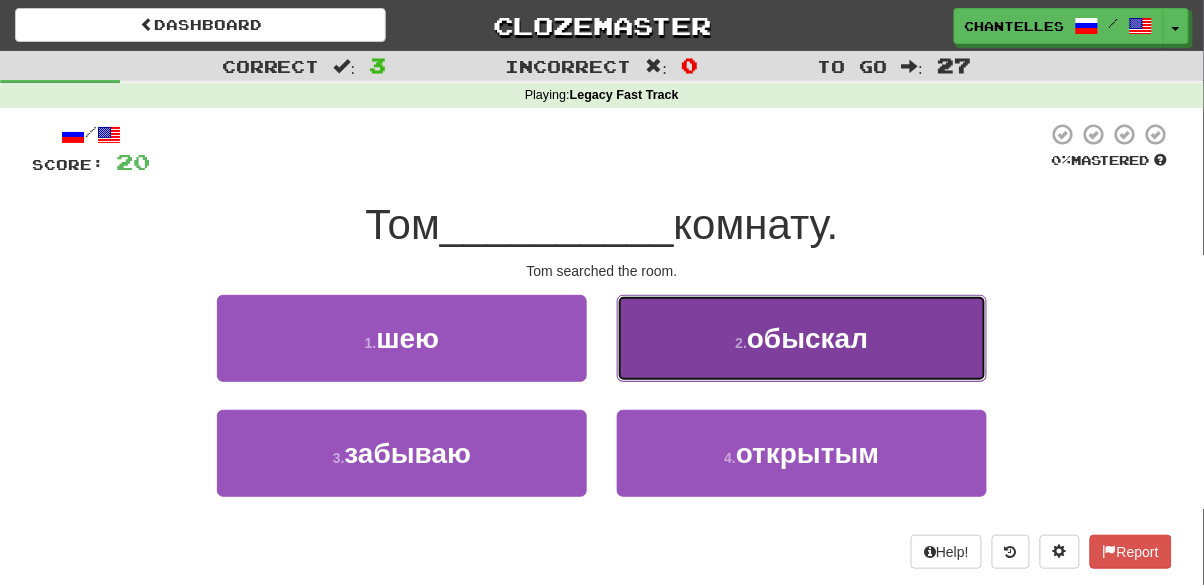 click on "2 .  обыскал" at bounding box center (802, 338) 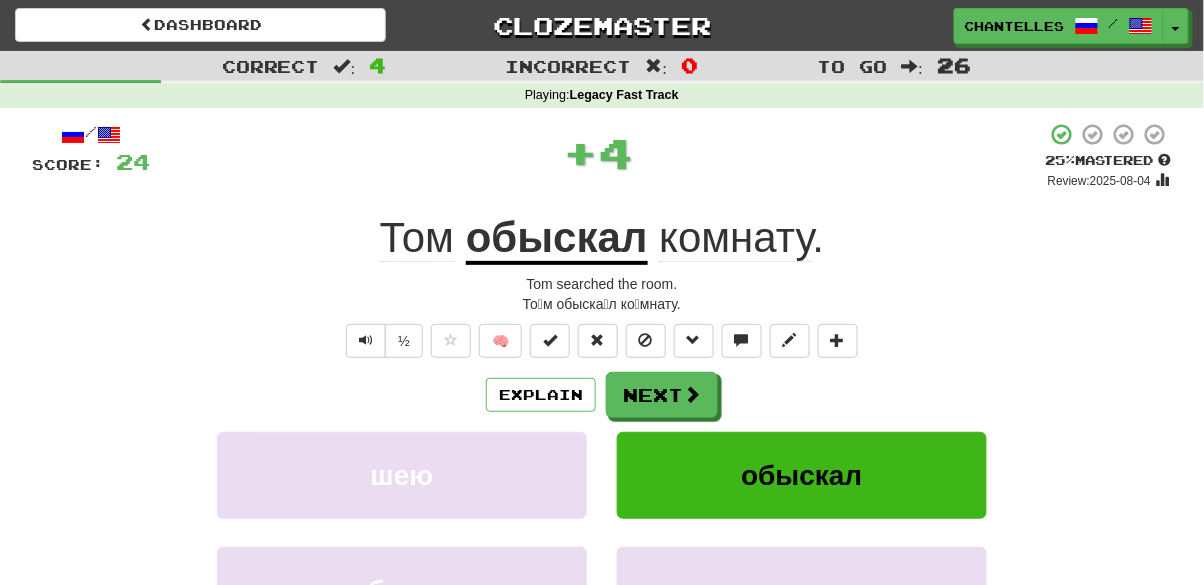 click on "обыскал" at bounding box center [557, 239] 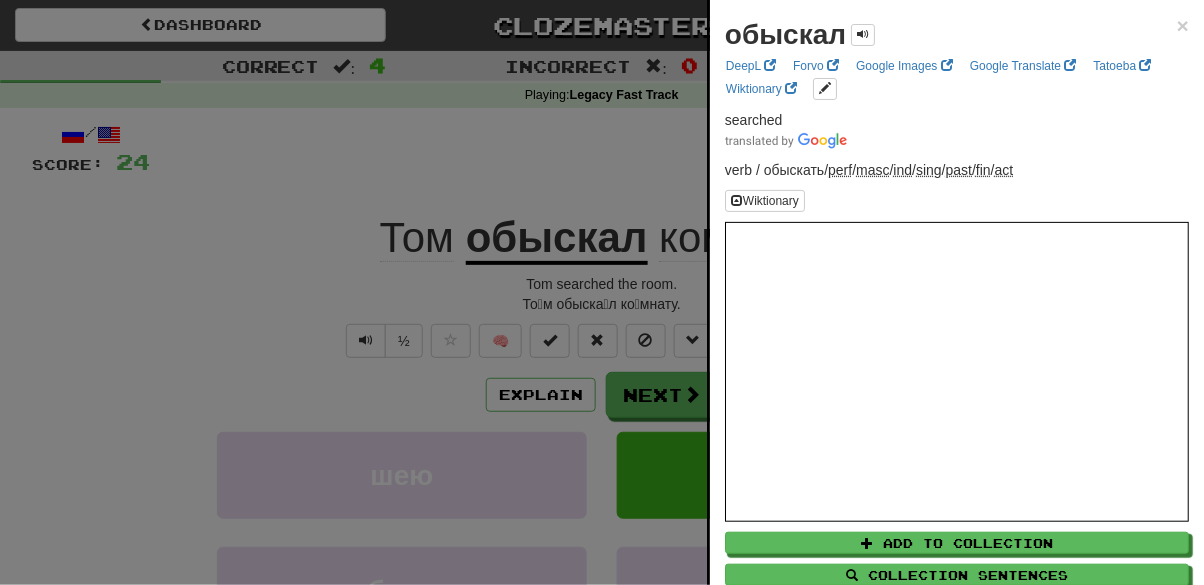 drag, startPoint x: 558, startPoint y: 176, endPoint x: 567, endPoint y: 198, distance: 23.769728 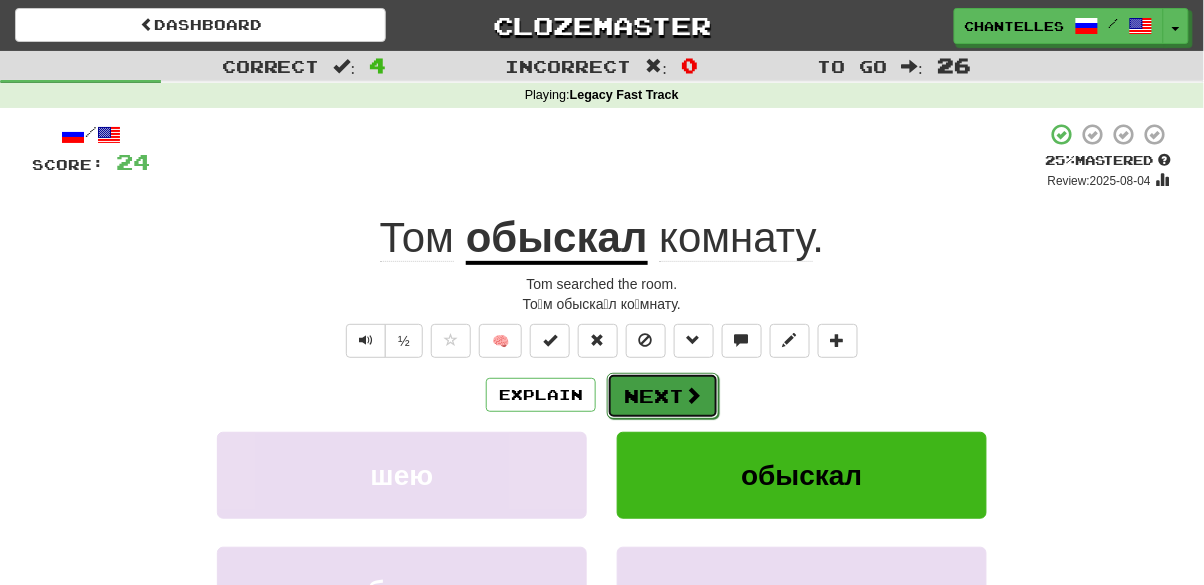 click on "Next" at bounding box center [663, 396] 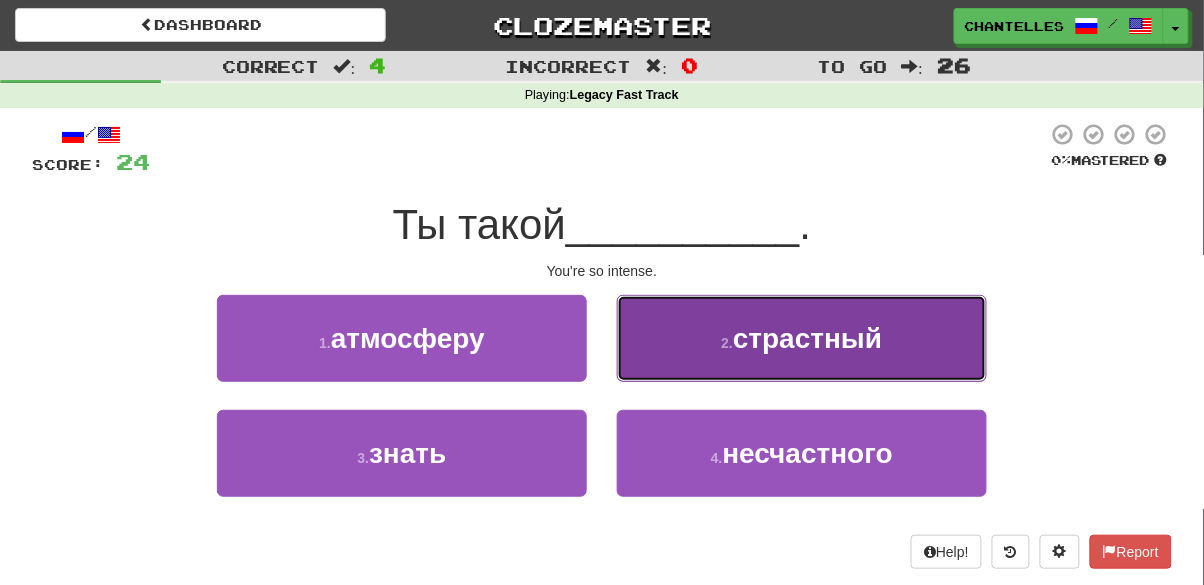 click on "2 .  страстный" at bounding box center [802, 338] 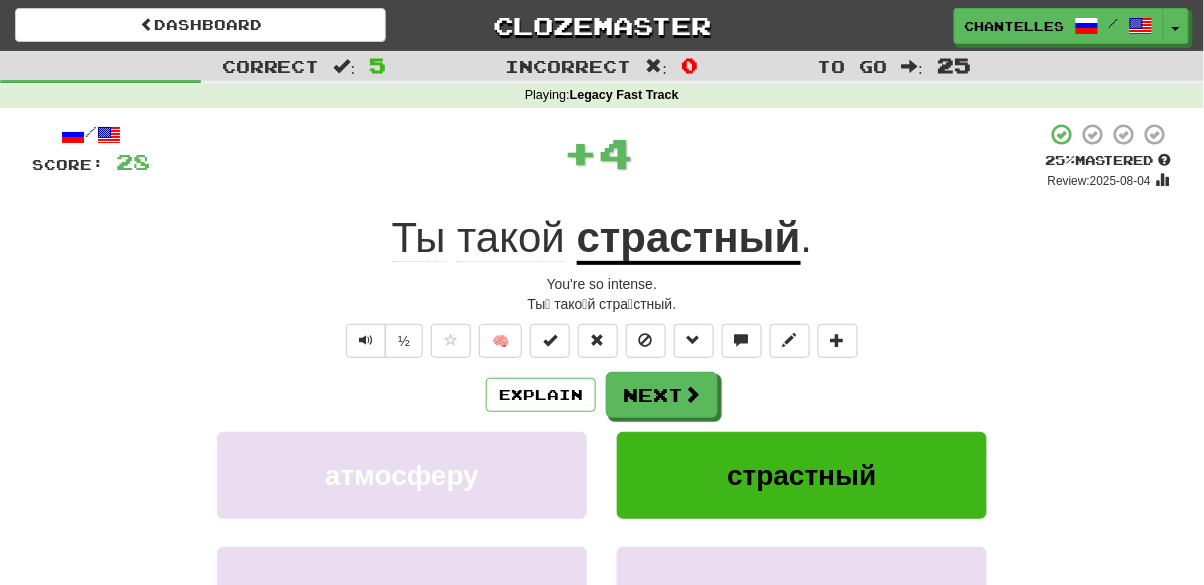 click on "страстный" at bounding box center (689, 239) 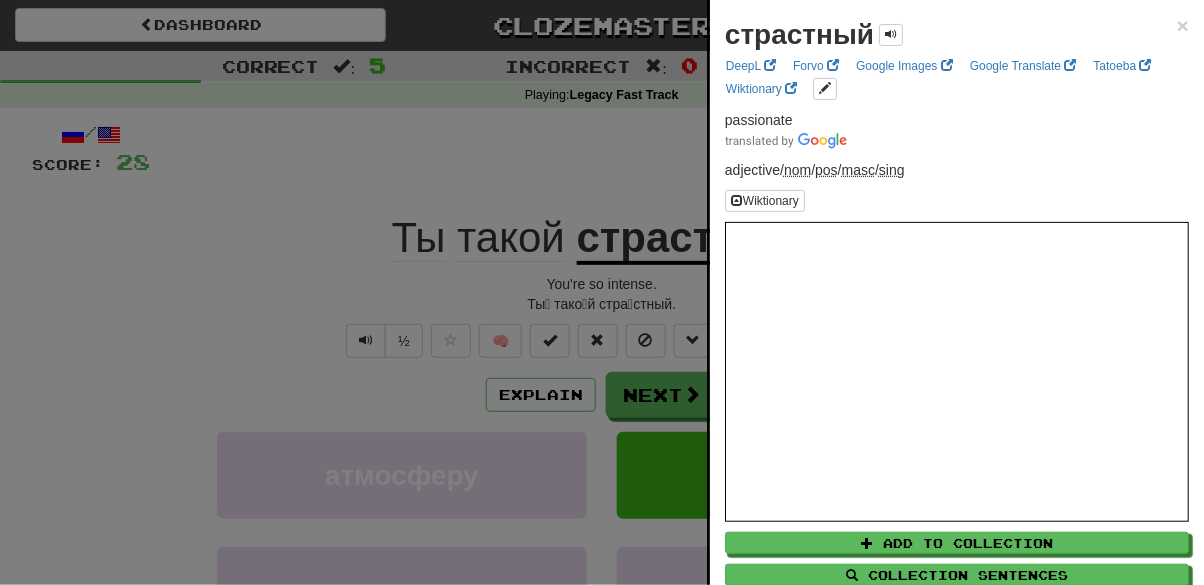 click at bounding box center (602, 292) 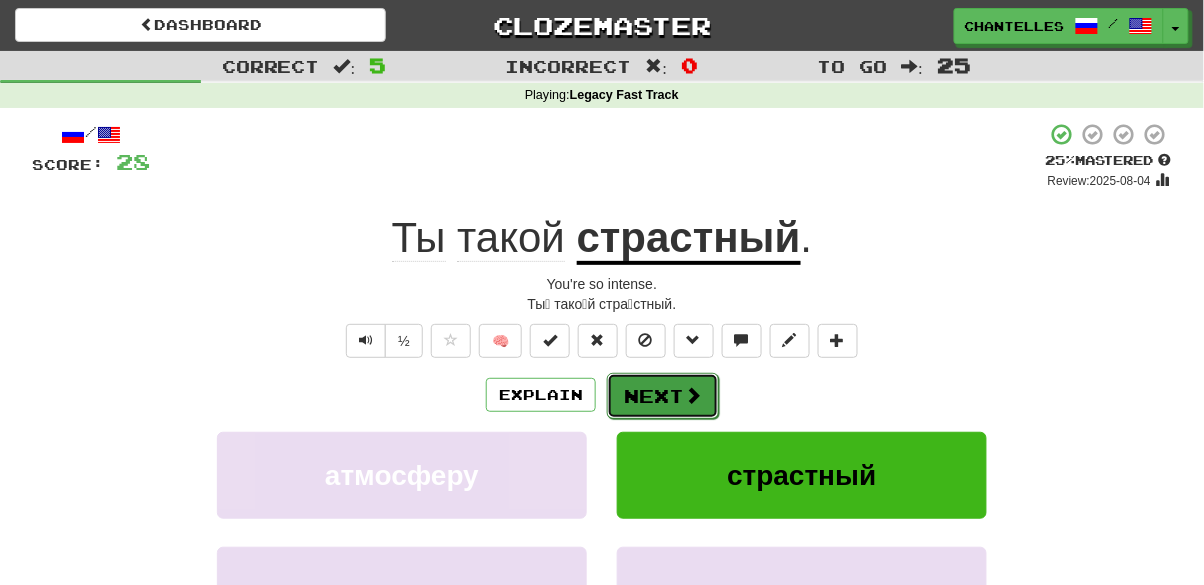 click on "Next" at bounding box center (663, 396) 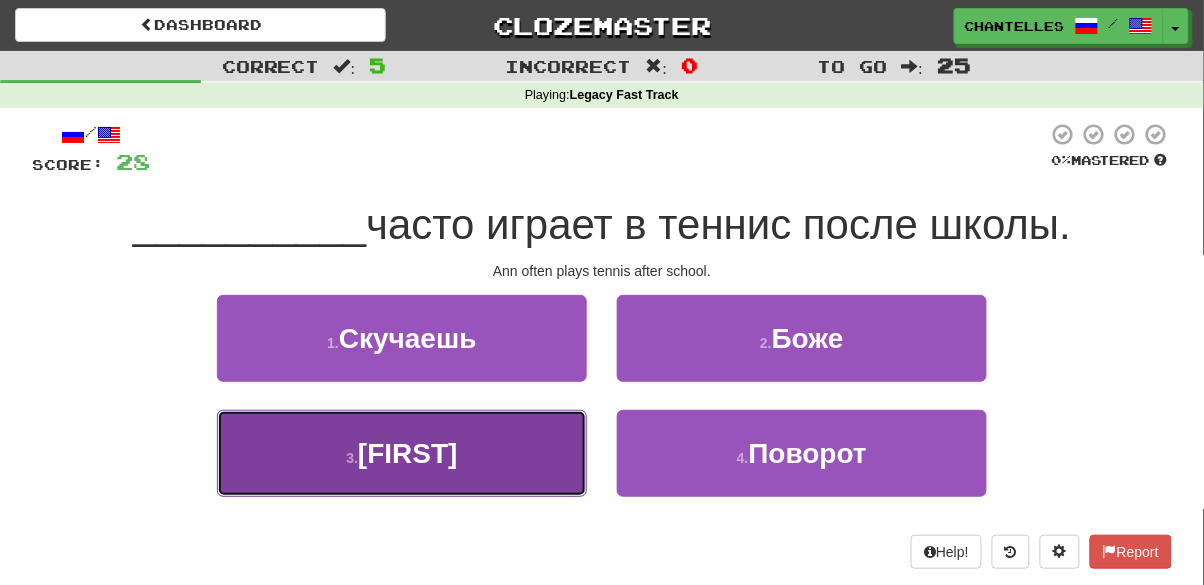 click on "[FIRST] ча́сто игра́ет в те́ннис по́сле шко́лы." at bounding box center [402, 453] 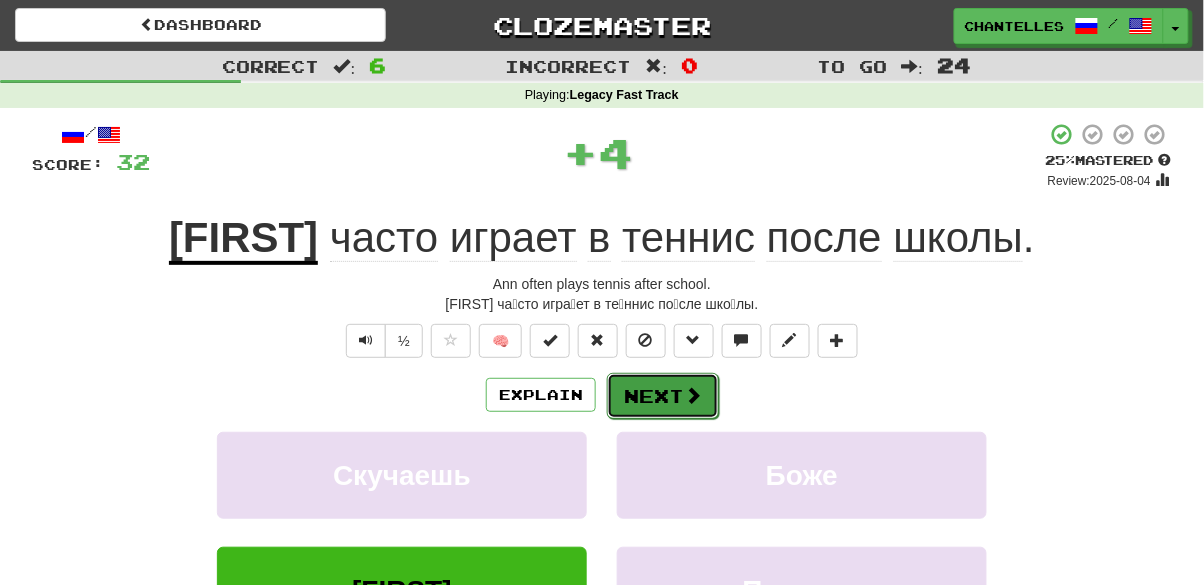 click on "Next" at bounding box center [663, 396] 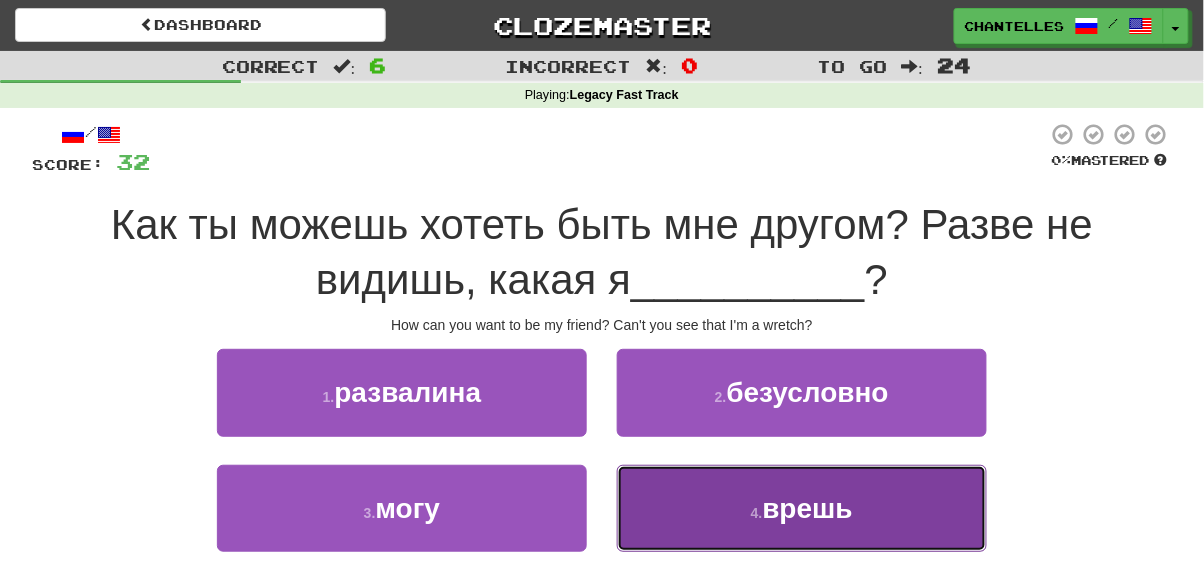 click on "4 .  врешь" at bounding box center (802, 508) 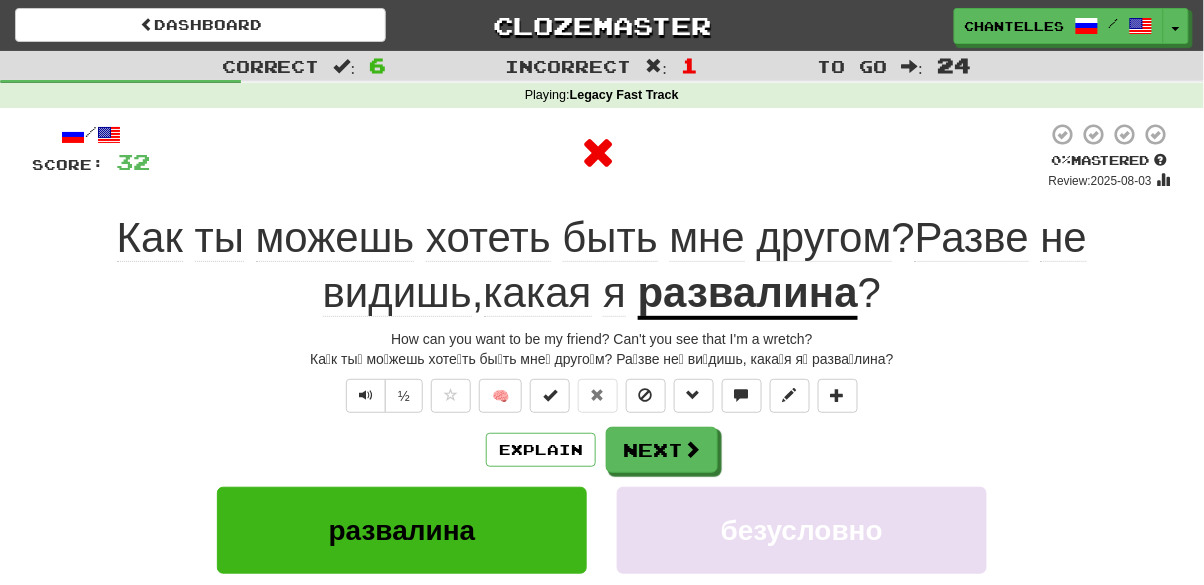 click on "развалина" at bounding box center (748, 294) 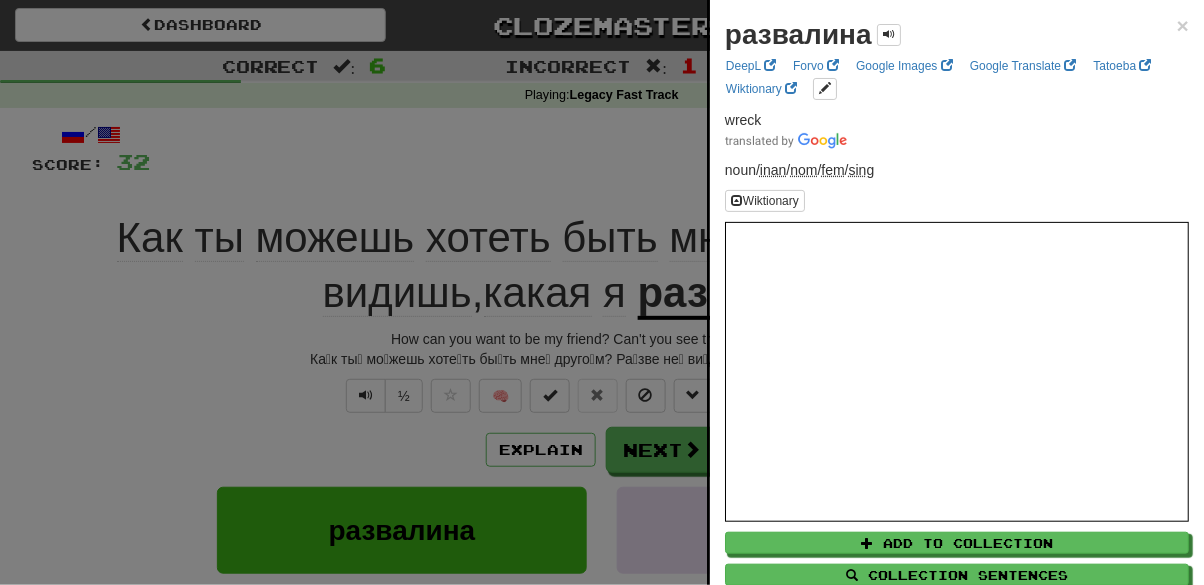 click at bounding box center [602, 292] 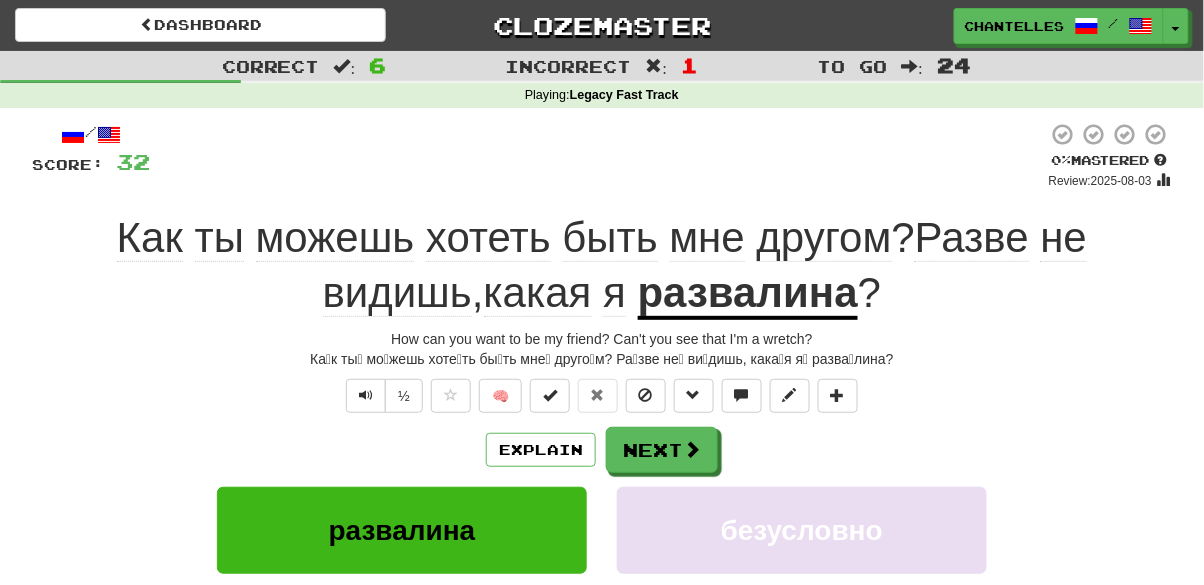 click on "Разве" 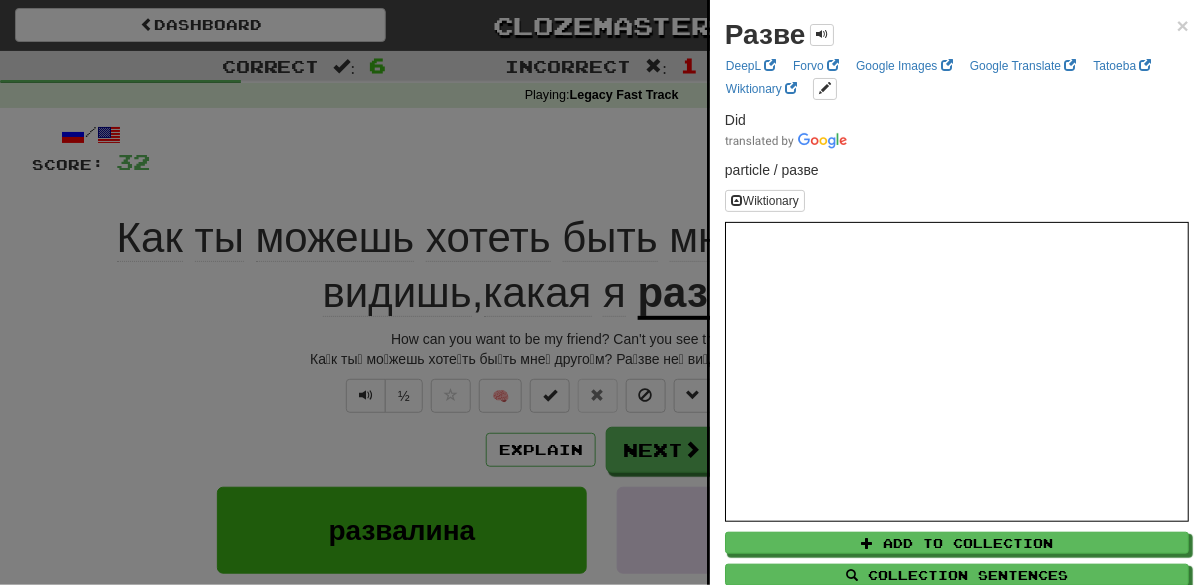 click at bounding box center (602, 292) 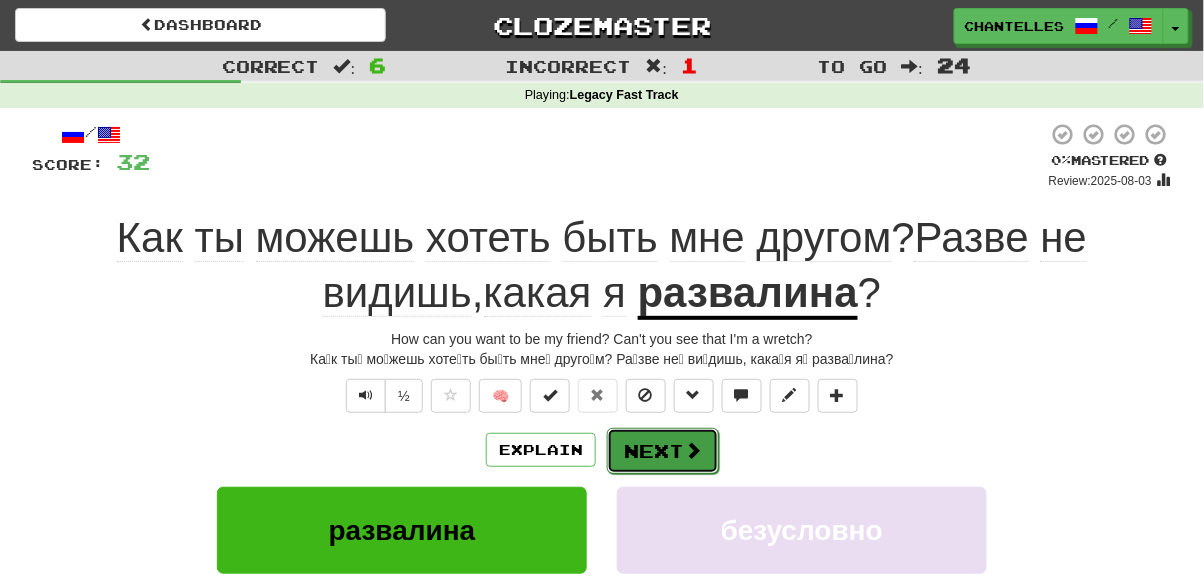 click on "Next" at bounding box center [663, 451] 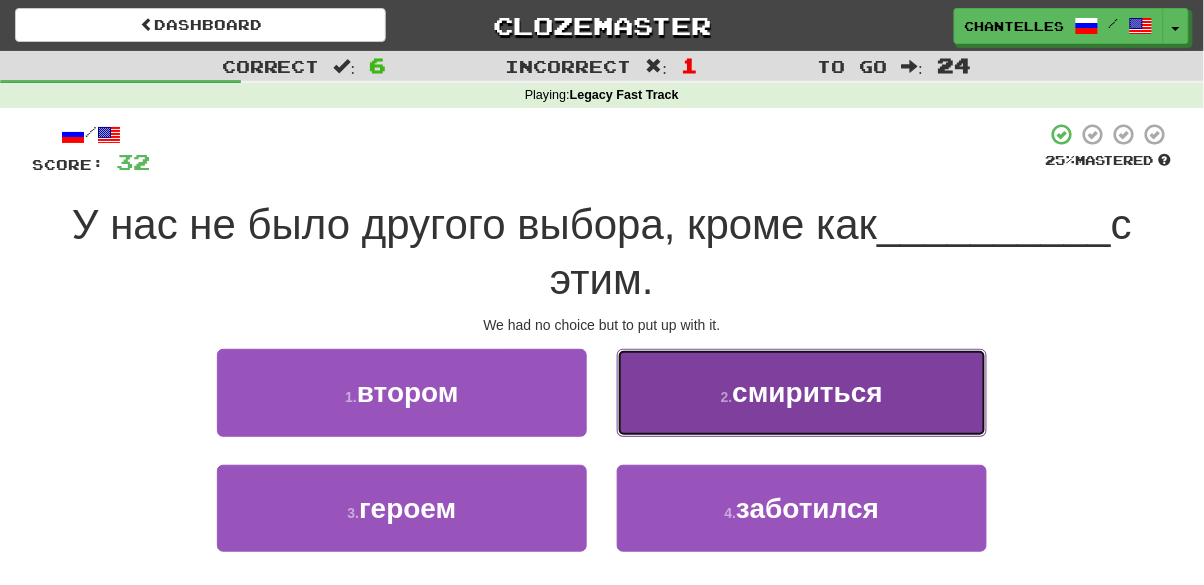 click on "2 .  смириться" at bounding box center (802, 392) 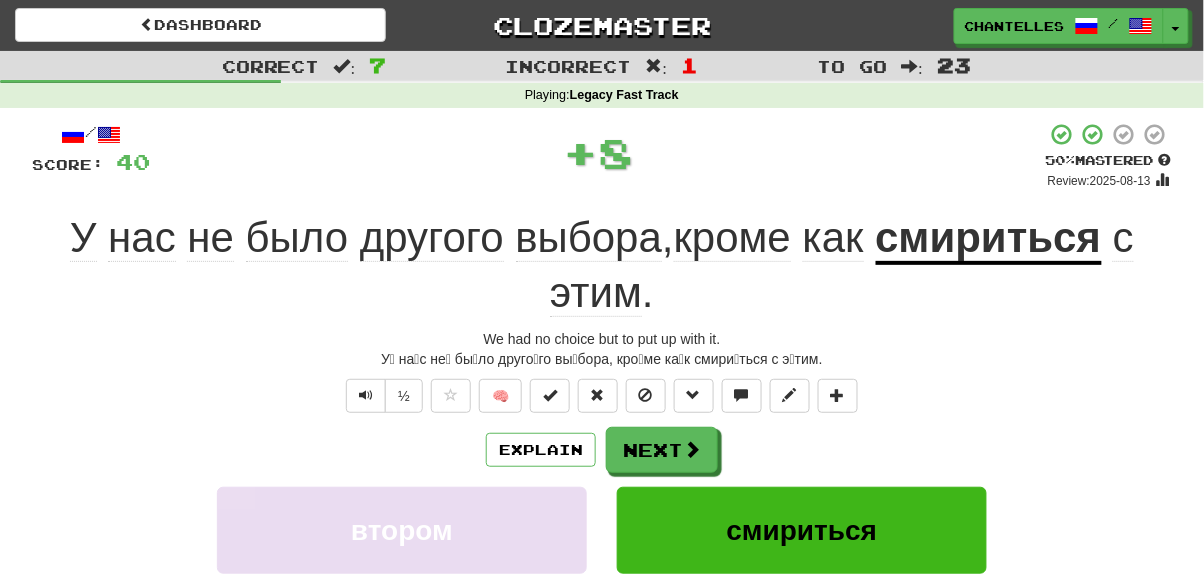 click on "смириться" at bounding box center (989, 239) 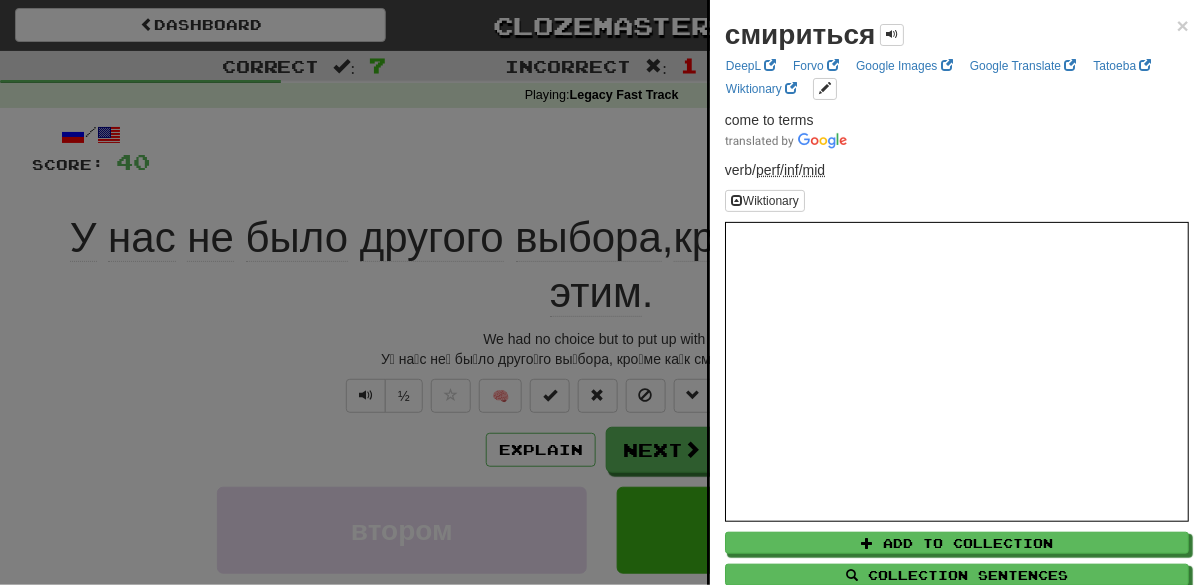 click at bounding box center [602, 292] 